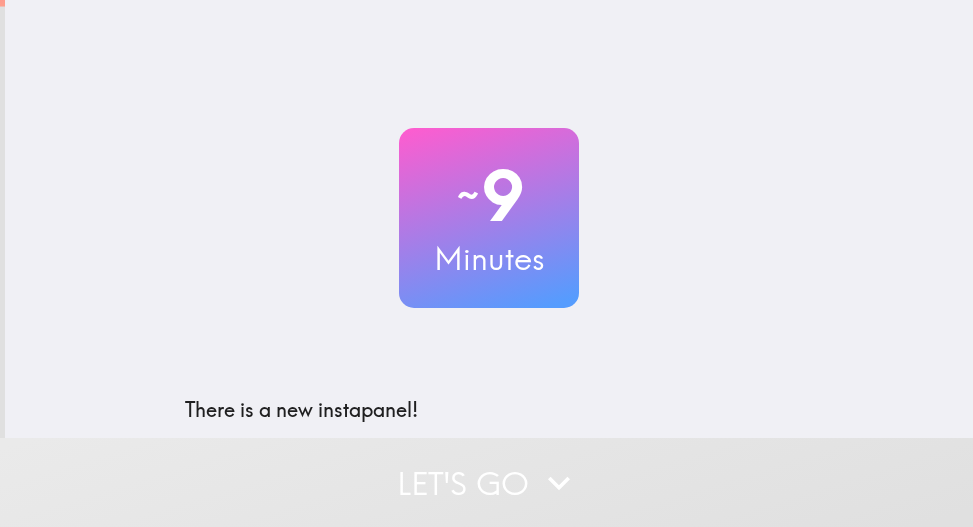 scroll, scrollTop: 0, scrollLeft: 0, axis: both 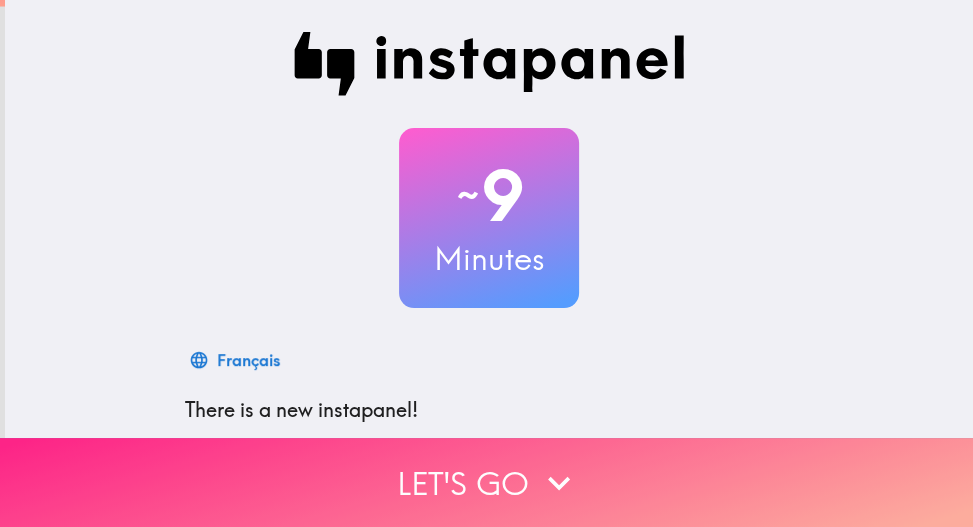 click on "Let's go" at bounding box center [486, 482] 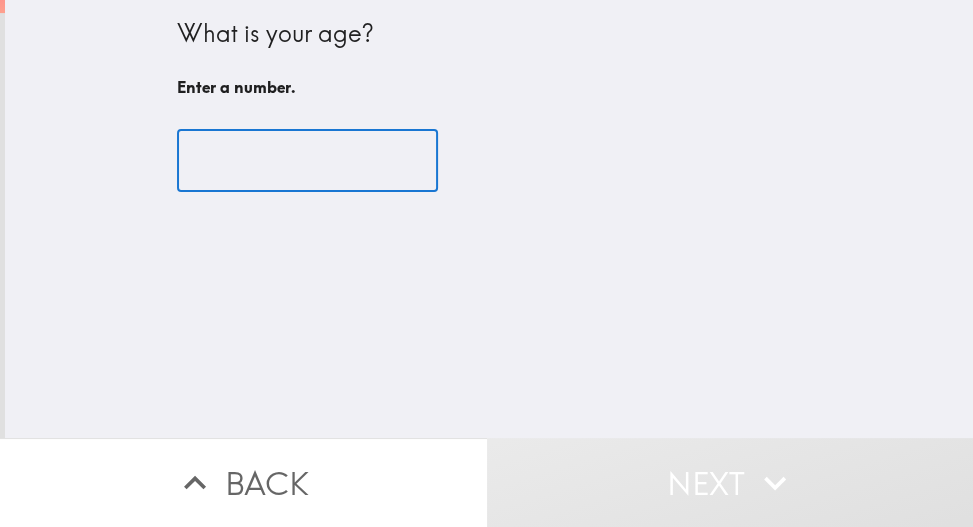 click at bounding box center (307, 161) 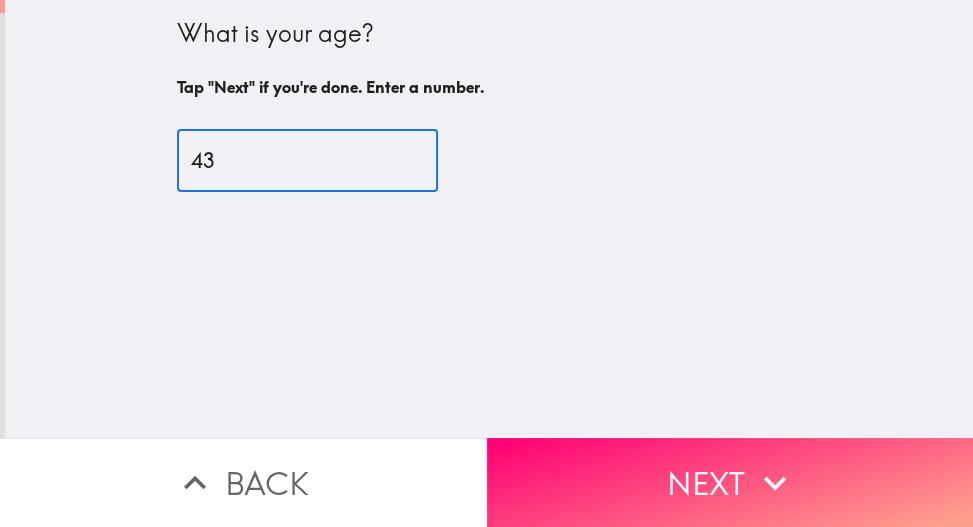 type on "4" 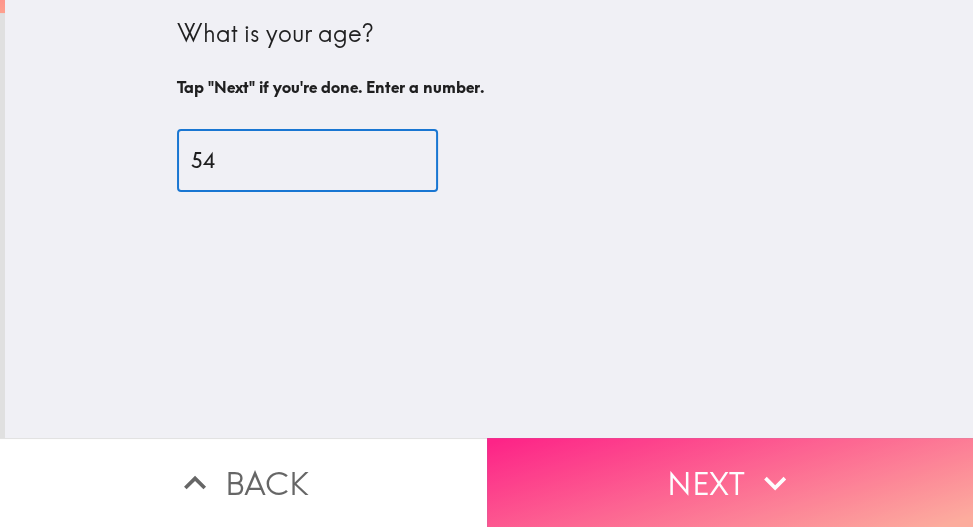 type on "54" 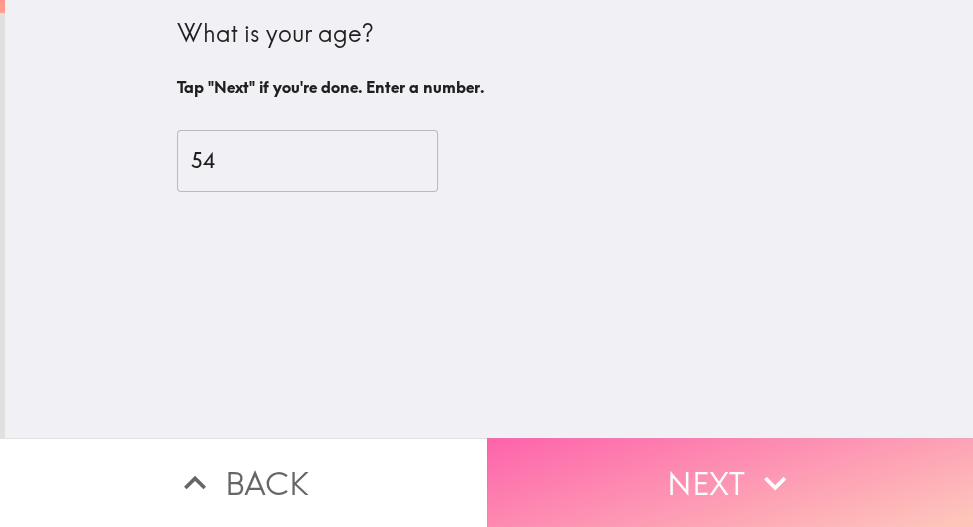 click on "Next" at bounding box center [730, 482] 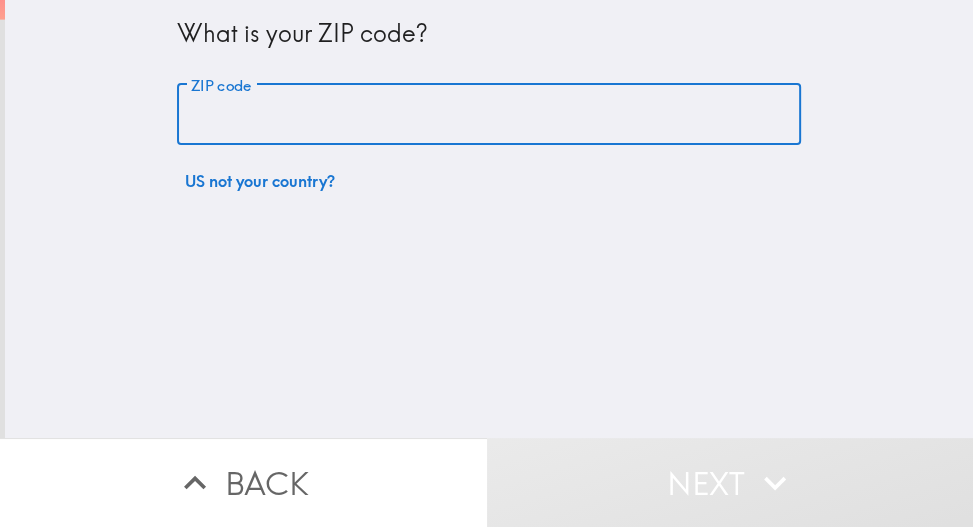 click on "ZIP code" at bounding box center (489, 115) 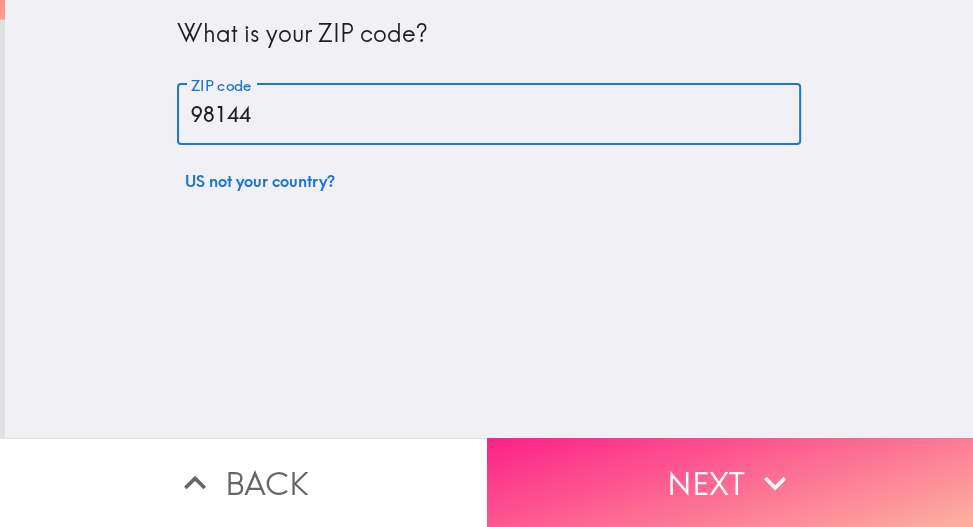 type on "98144" 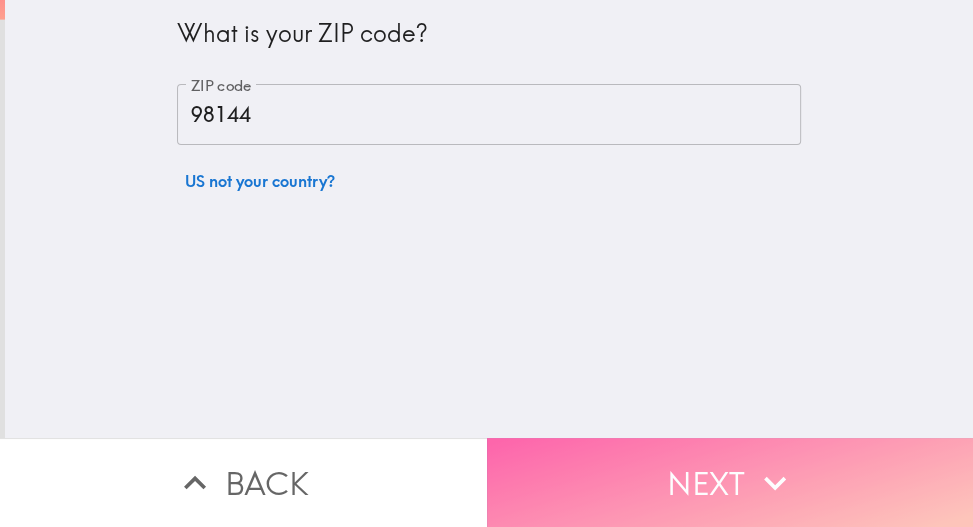 click on "Next" at bounding box center (730, 482) 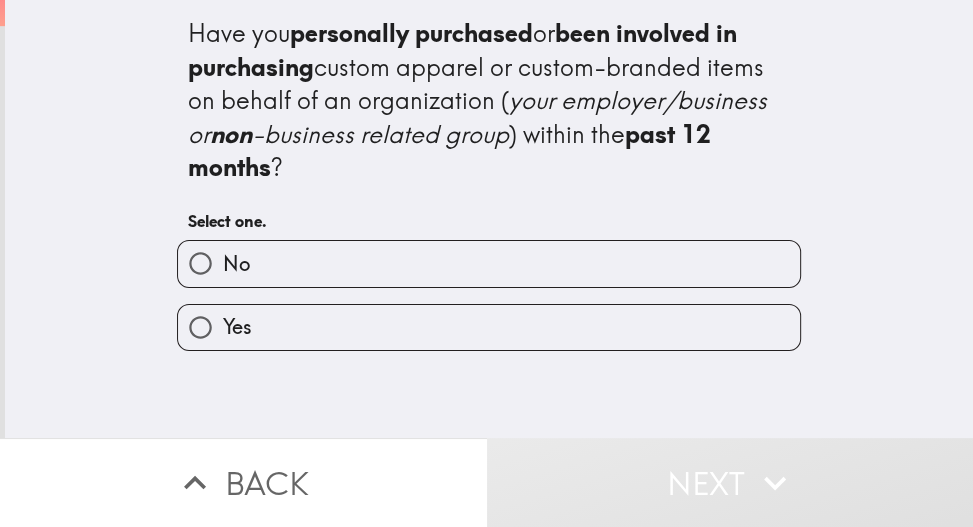 click on "Yes" at bounding box center [489, 327] 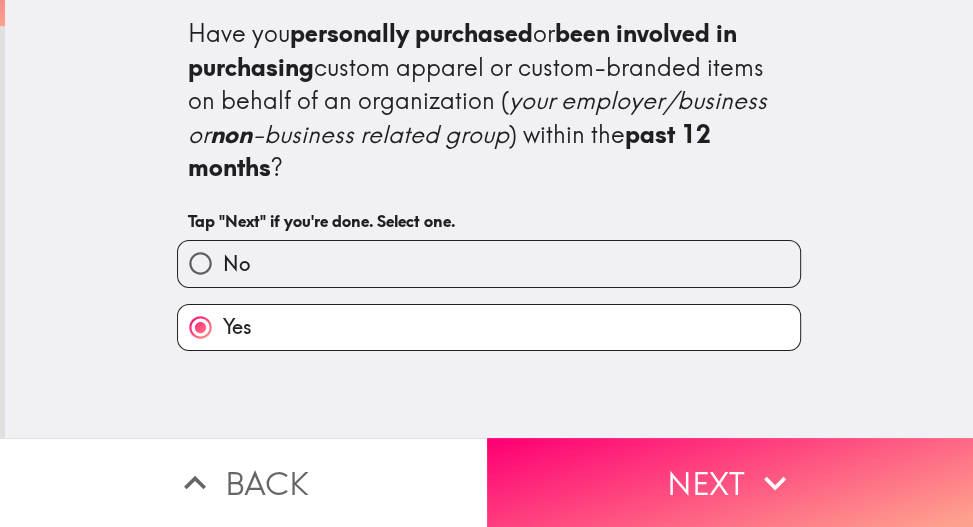 click 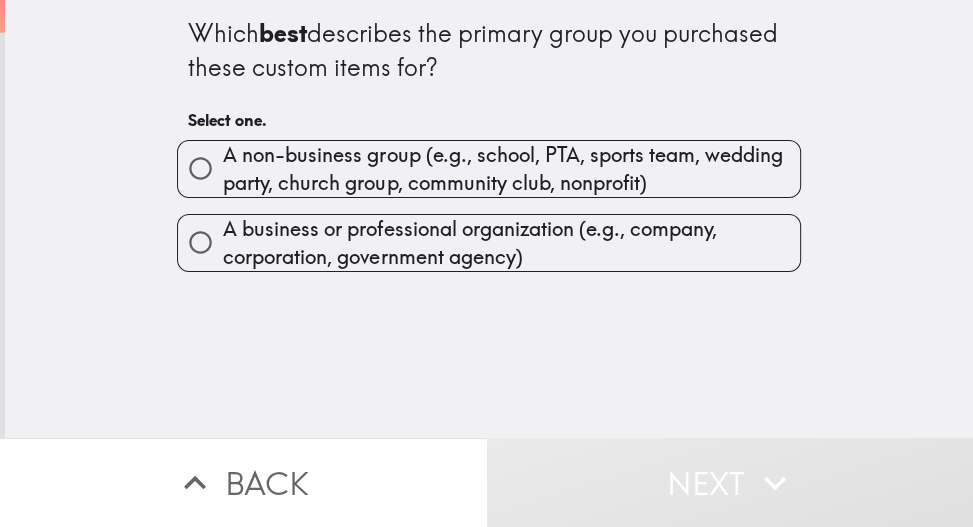 click on "A non-business group (e.g., school, PTA, sports team, wedding party, church group, community club, nonprofit)" at bounding box center (511, 169) 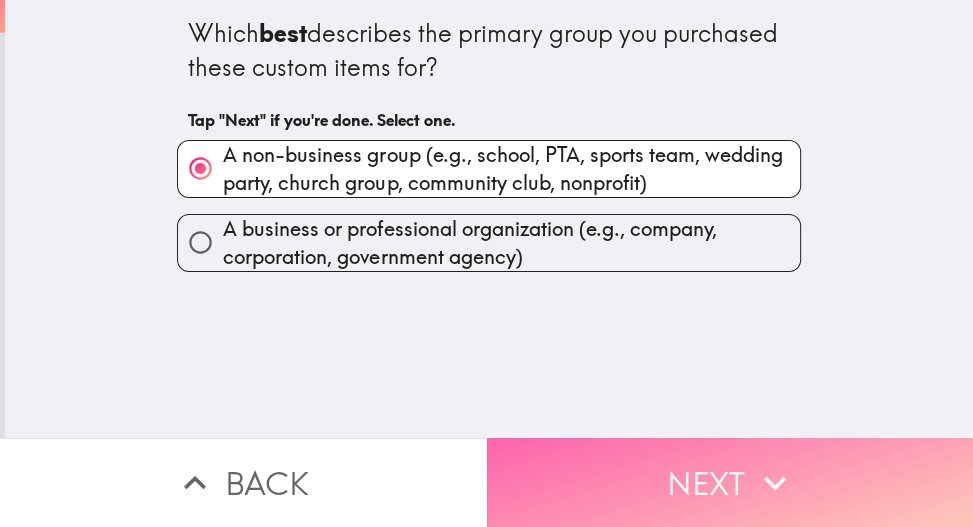 click on "Next" at bounding box center [730, 482] 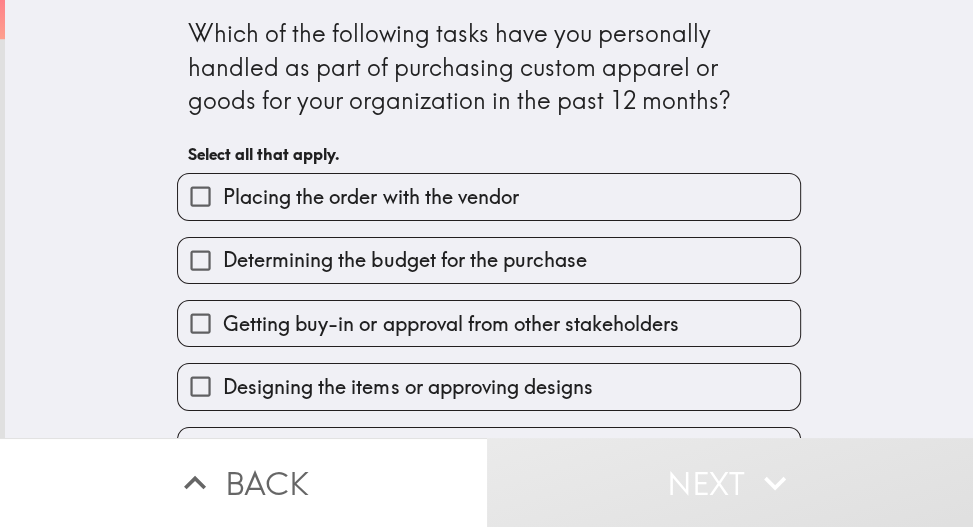 click on "Placing the order with the vendor" at bounding box center (489, 196) 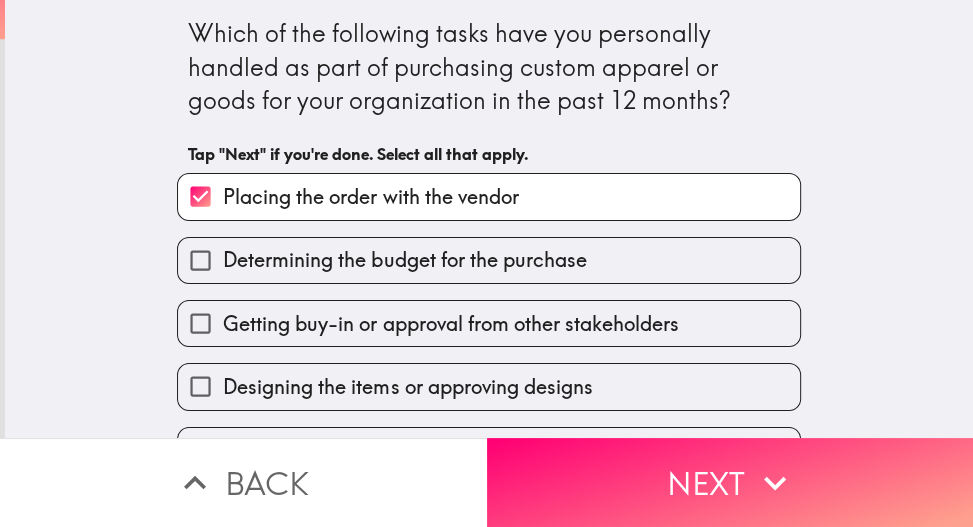 click on "Determining the budget for the purchase" at bounding box center [489, 260] 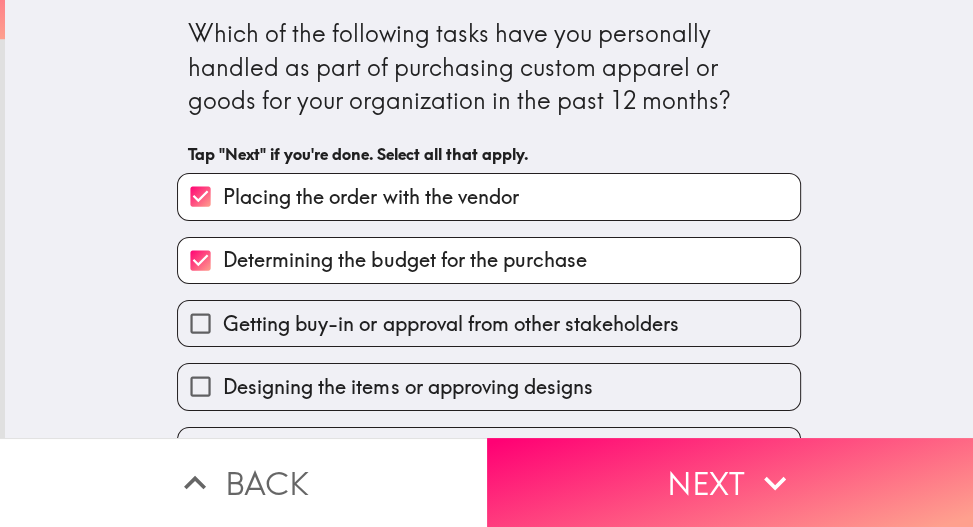 click on "Getting buy-in or approval from other stakeholders" at bounding box center [489, 323] 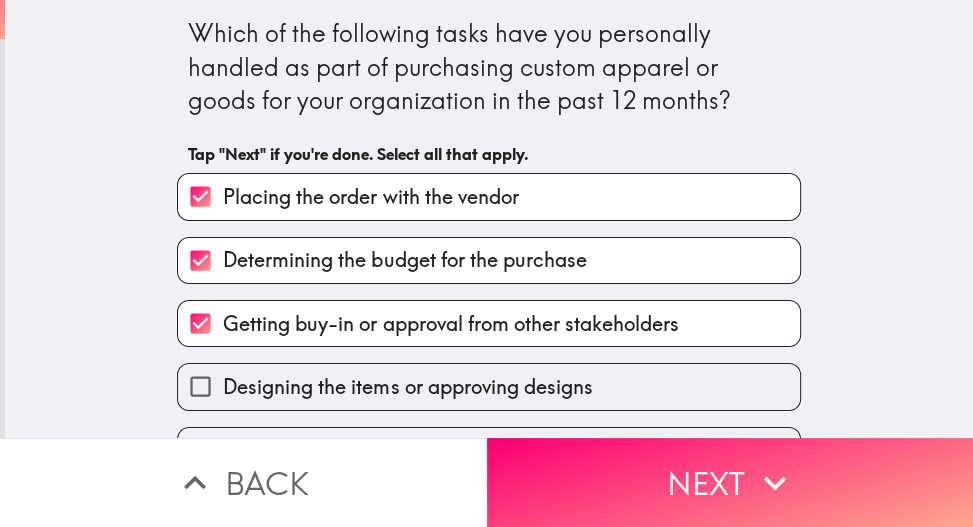 click on "Next" at bounding box center [730, 482] 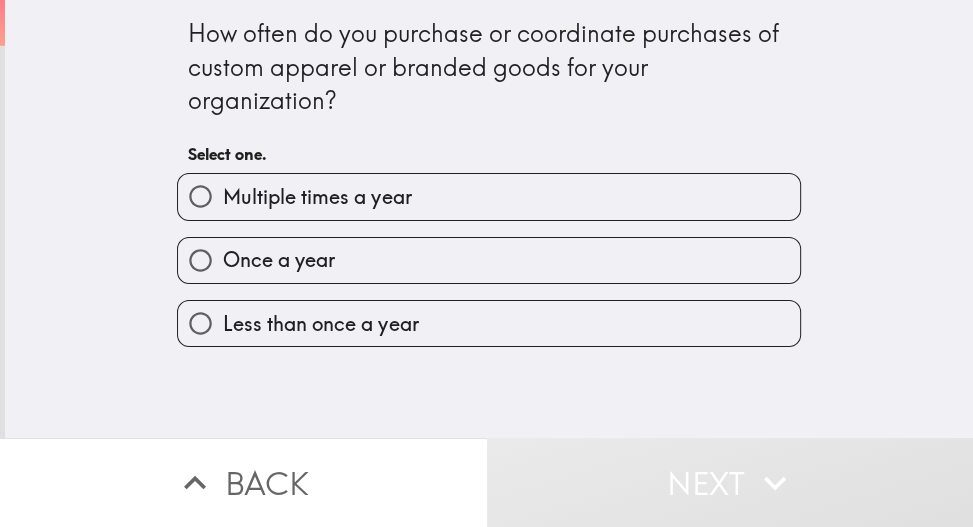 click on "Multiple times a year" at bounding box center [489, 196] 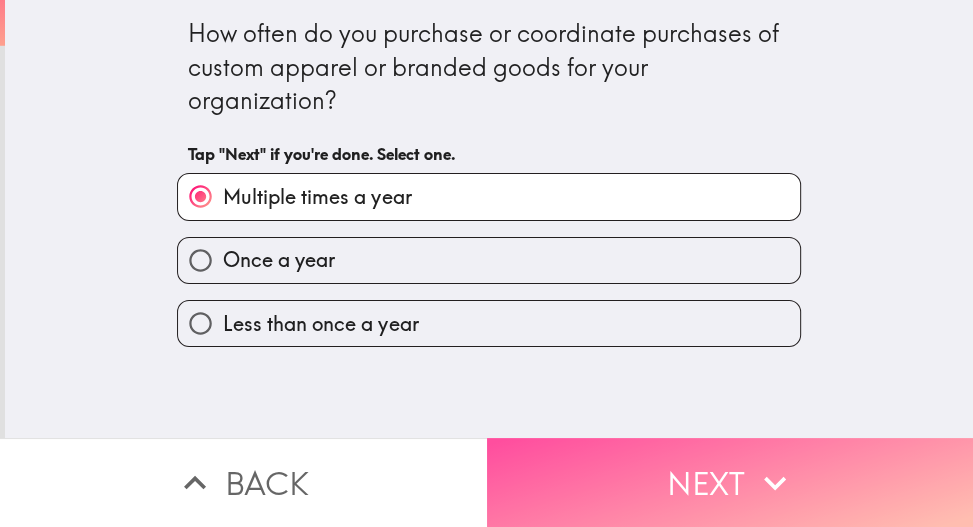 click on "Next" at bounding box center [730, 482] 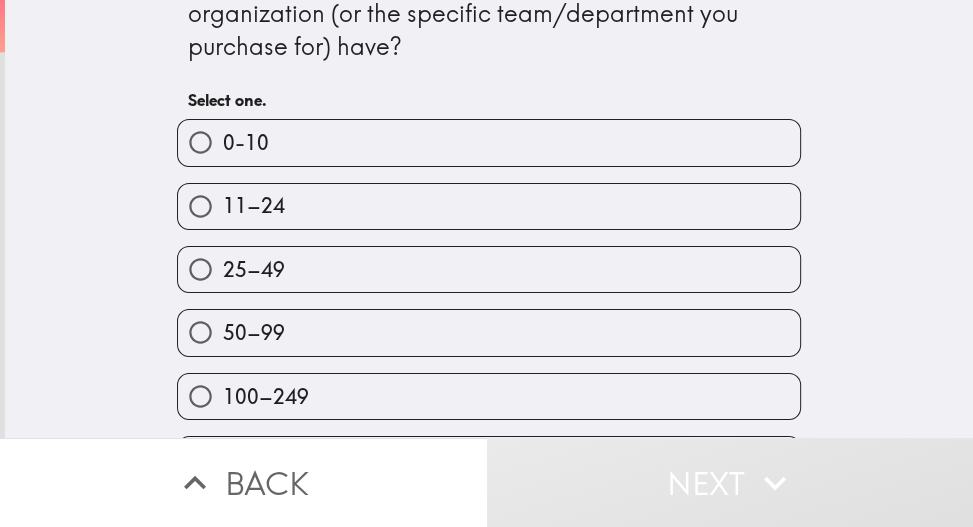 scroll, scrollTop: 97, scrollLeft: 0, axis: vertical 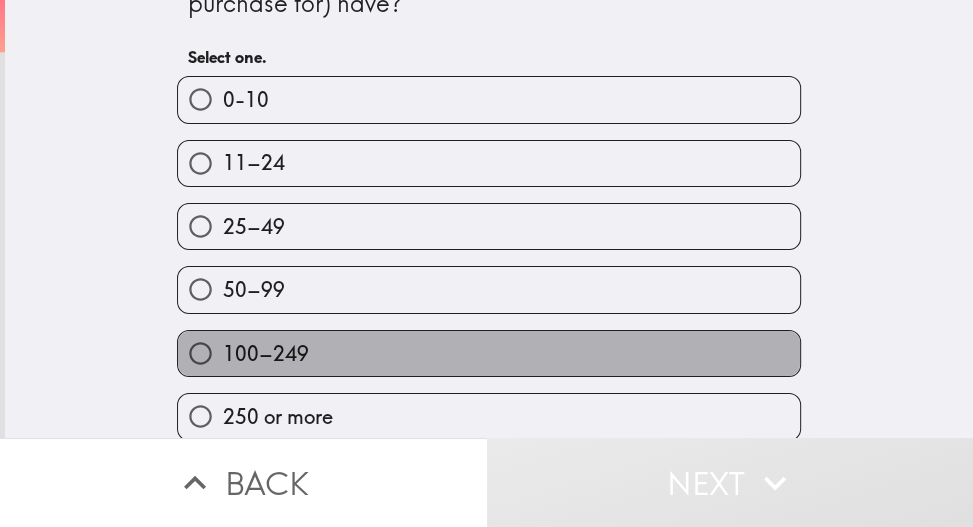 click on "100–249" at bounding box center (489, 353) 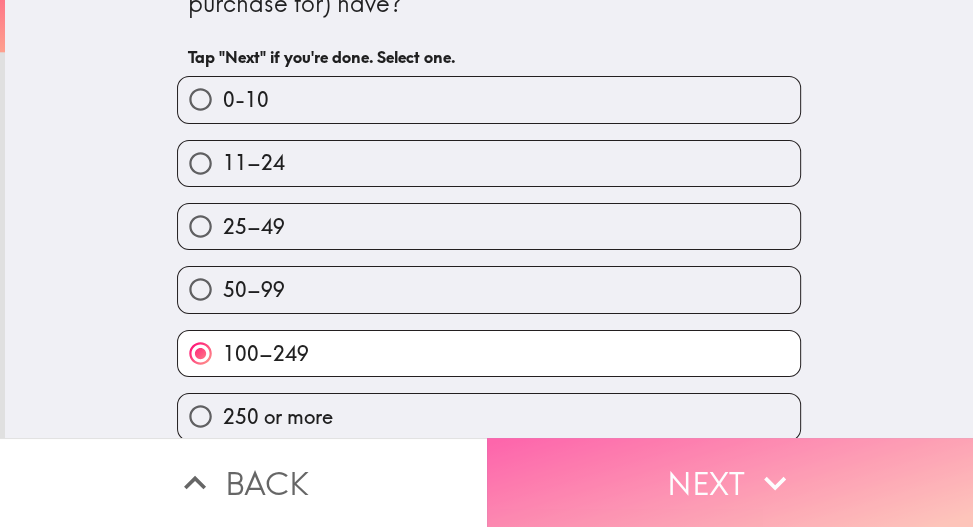 click 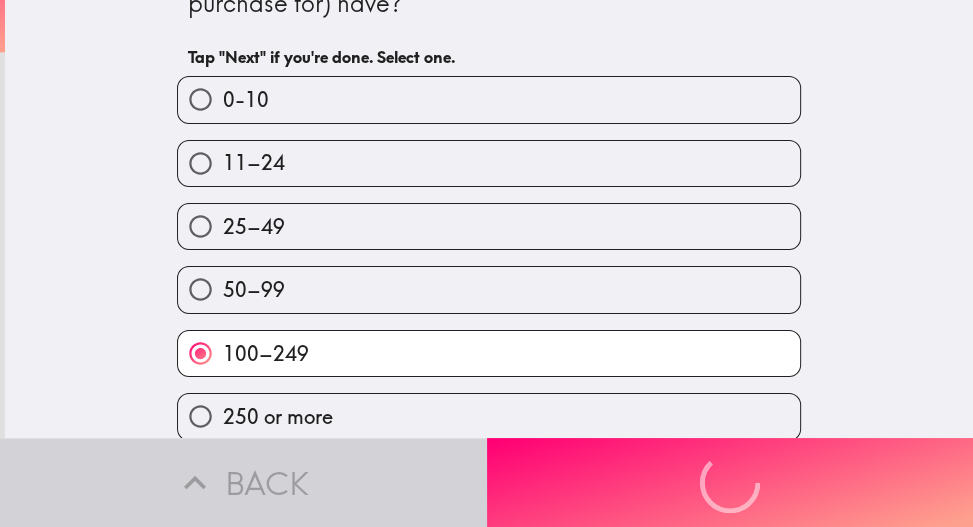 scroll, scrollTop: 0, scrollLeft: 0, axis: both 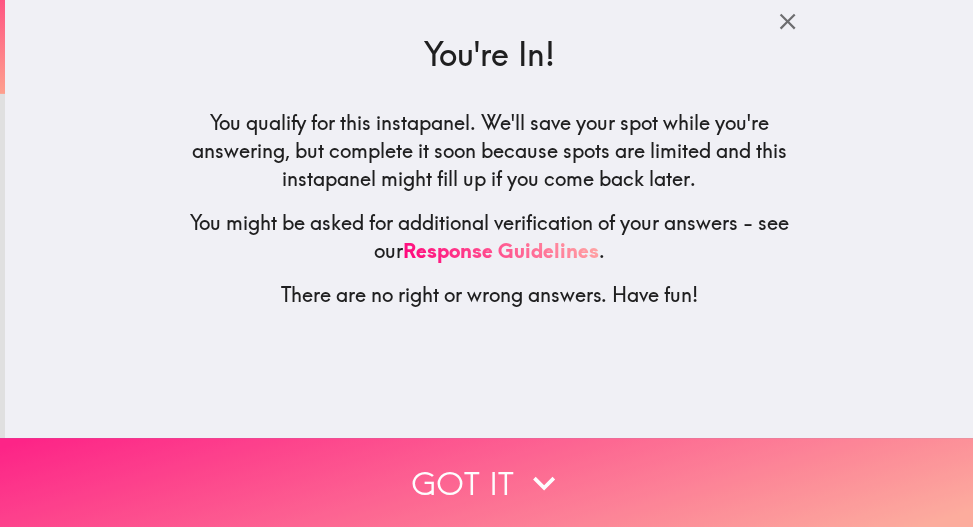 click on "Got it" at bounding box center (486, 482) 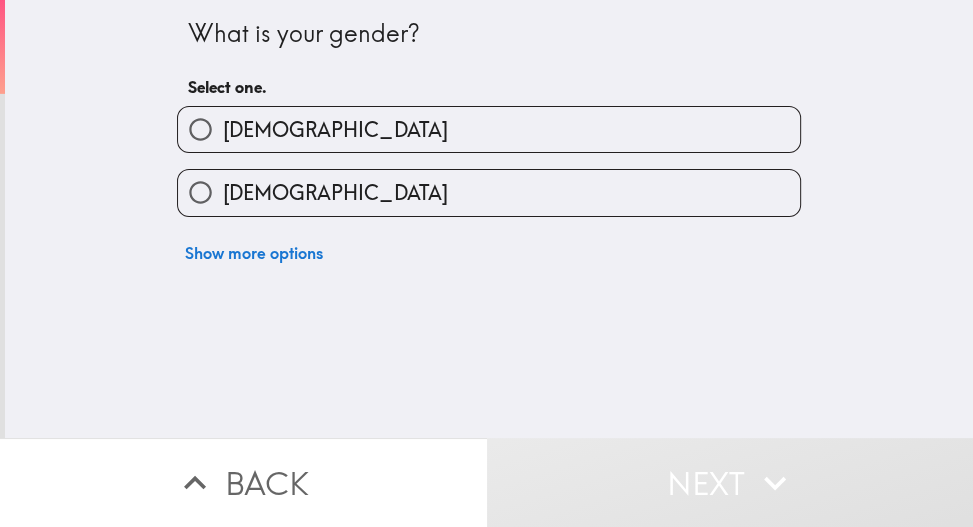 click on "[DEMOGRAPHIC_DATA]" at bounding box center (489, 129) 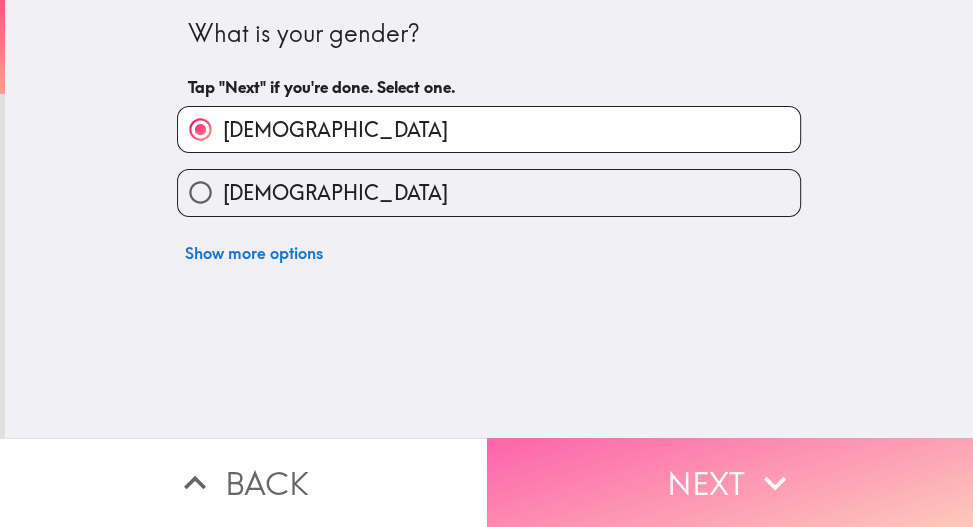 click on "Next" at bounding box center [730, 482] 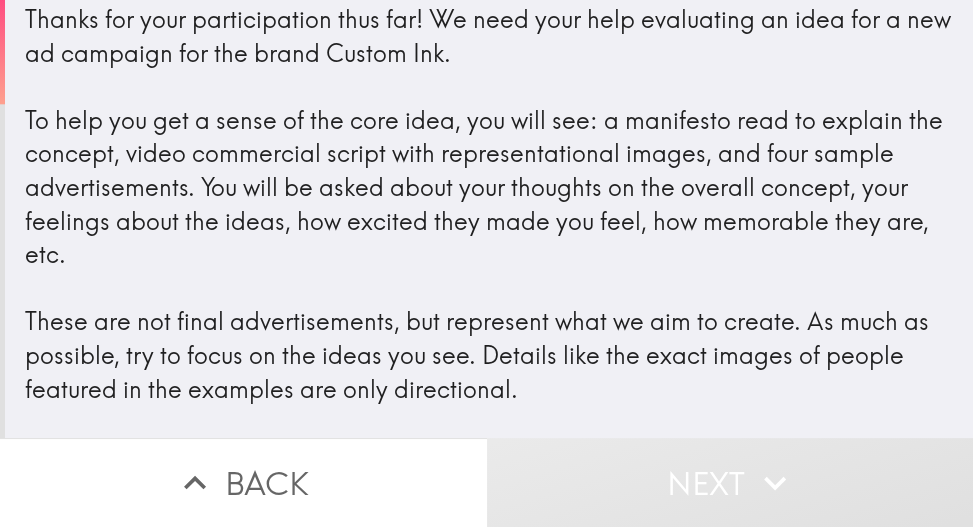 scroll, scrollTop: 31, scrollLeft: 0, axis: vertical 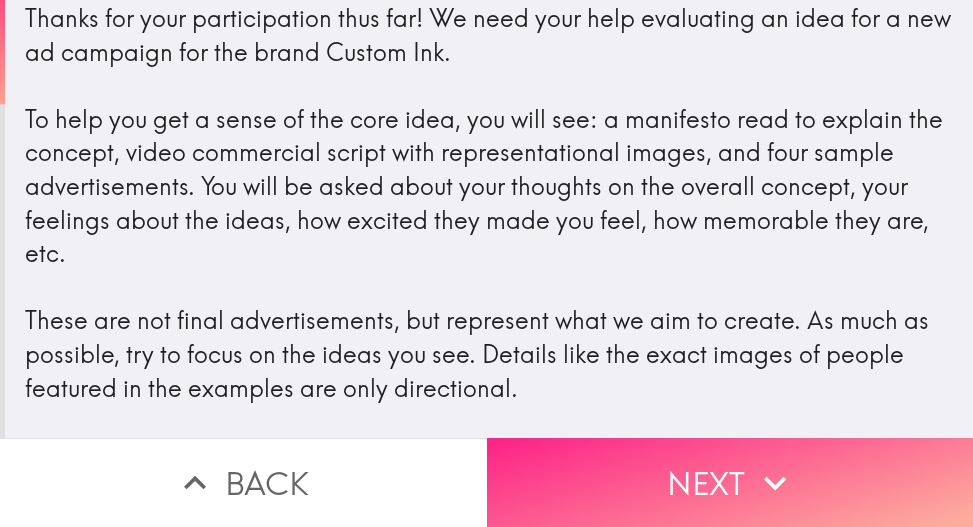 click on "Next" at bounding box center (730, 482) 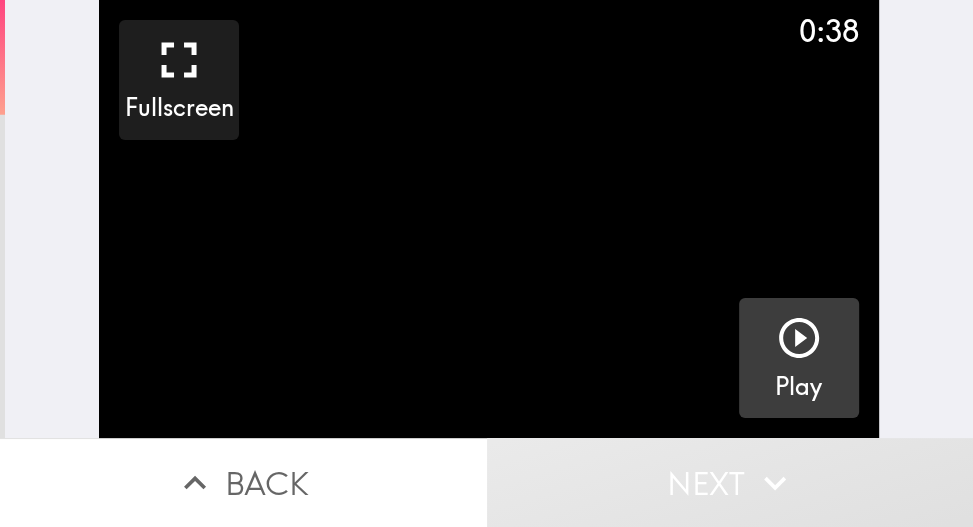 click 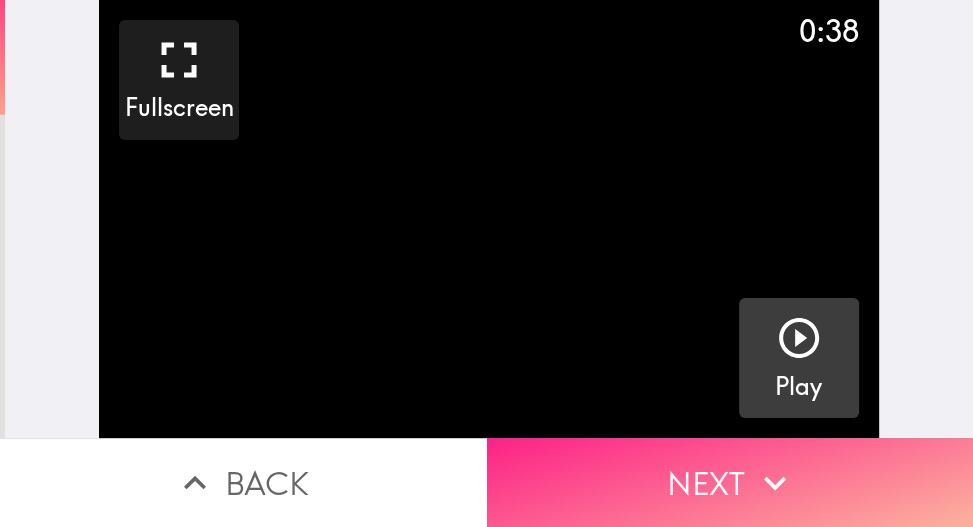 click on "Next" at bounding box center [730, 482] 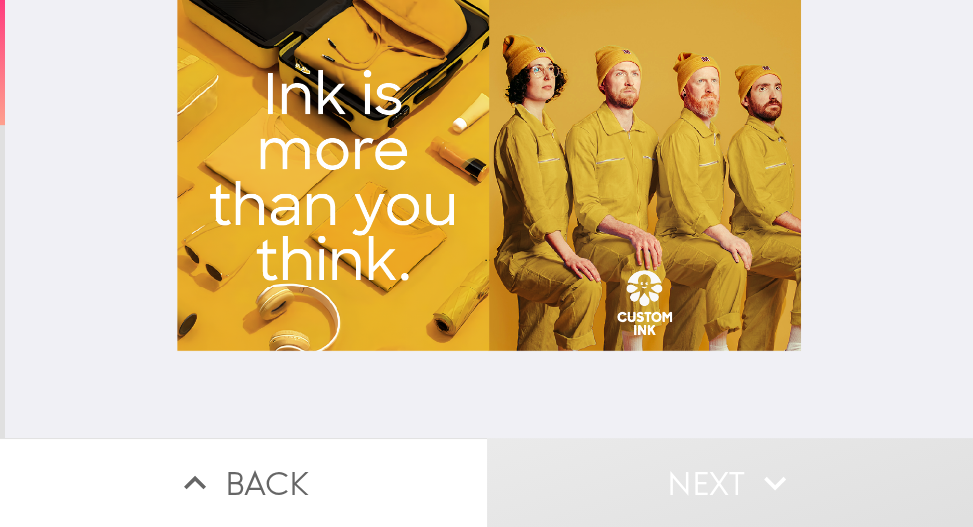 click at bounding box center [489, 219] 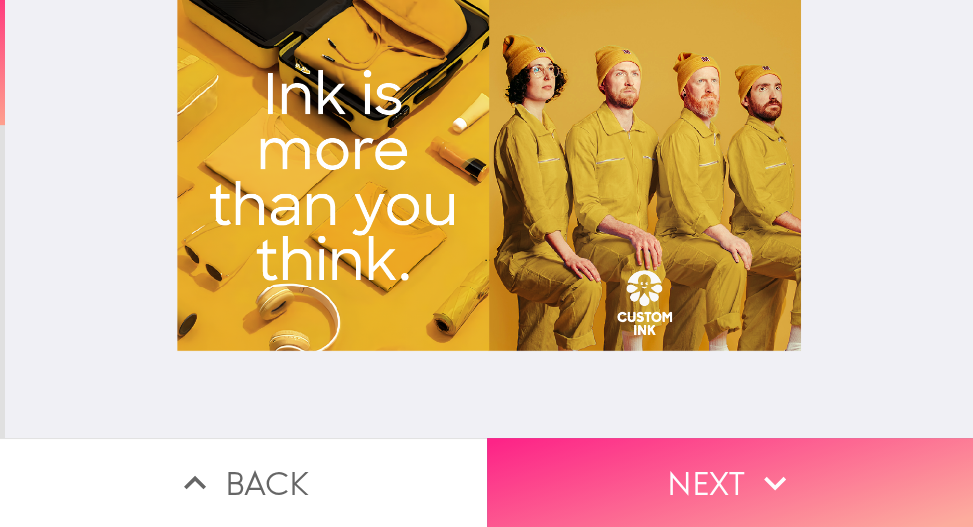 click on "Next" at bounding box center [730, 482] 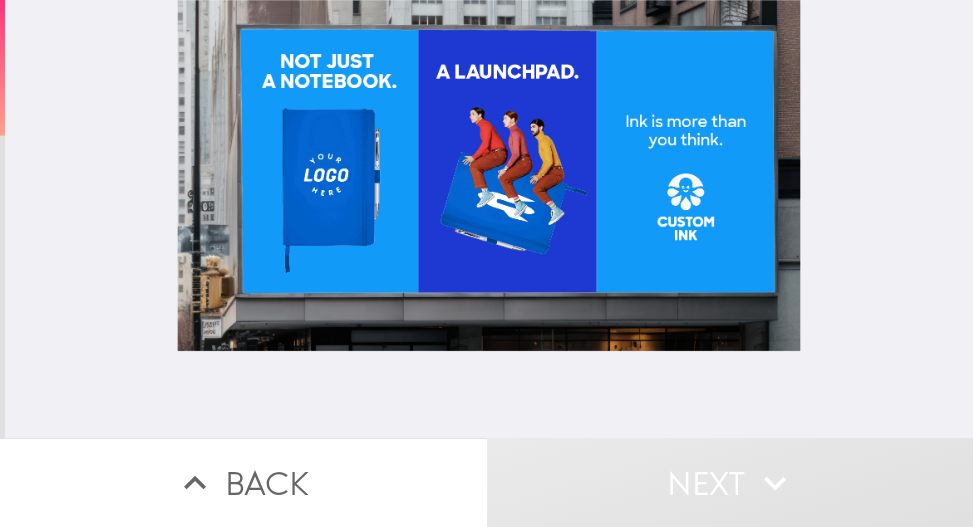 click at bounding box center (489, 219) 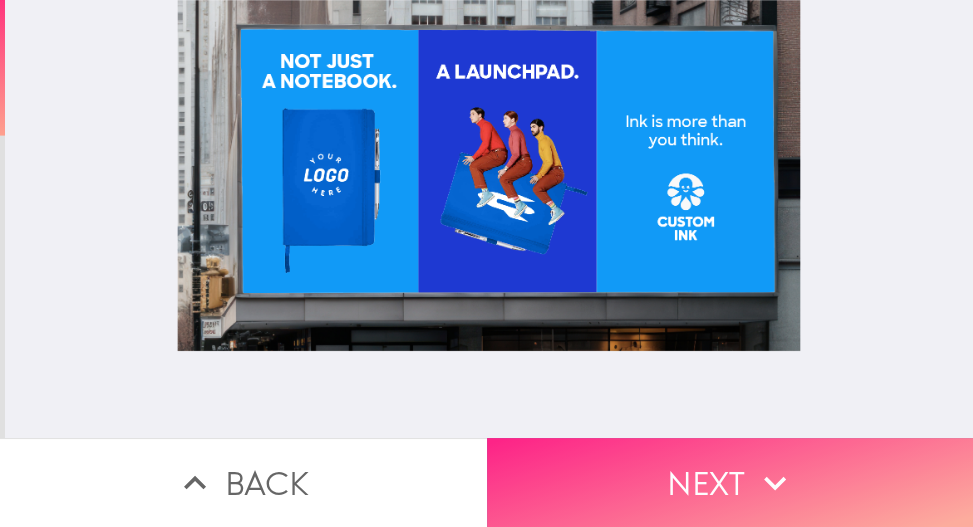 click on "Next" at bounding box center (730, 482) 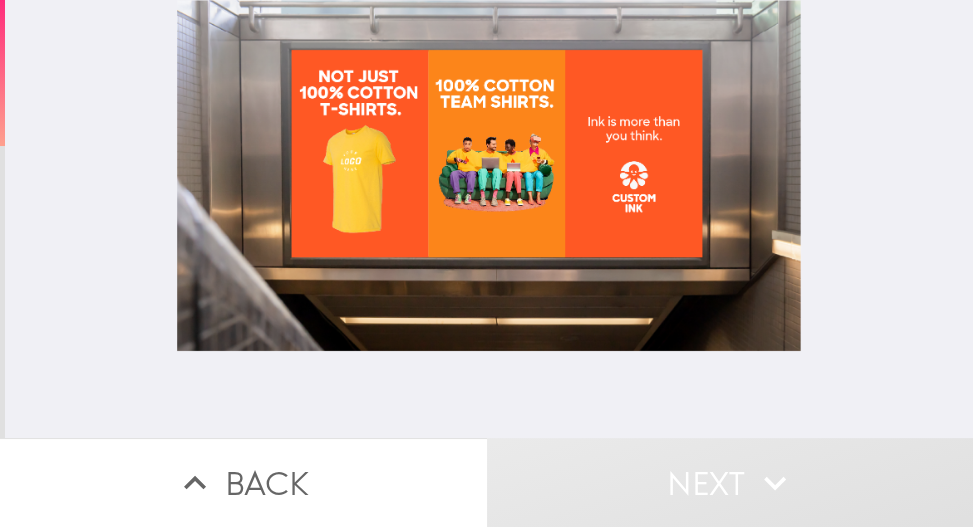 click at bounding box center (489, 219) 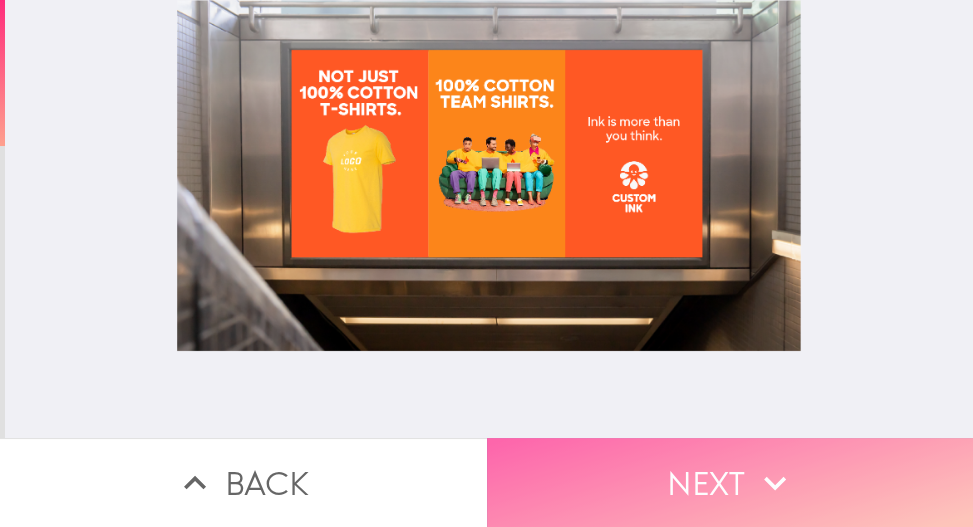 click on "Next" at bounding box center [730, 482] 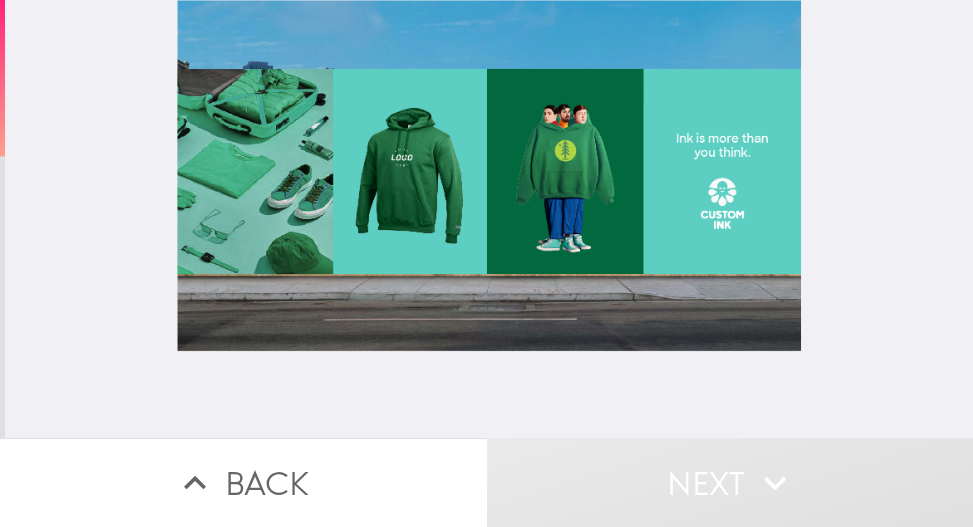 click at bounding box center [489, 219] 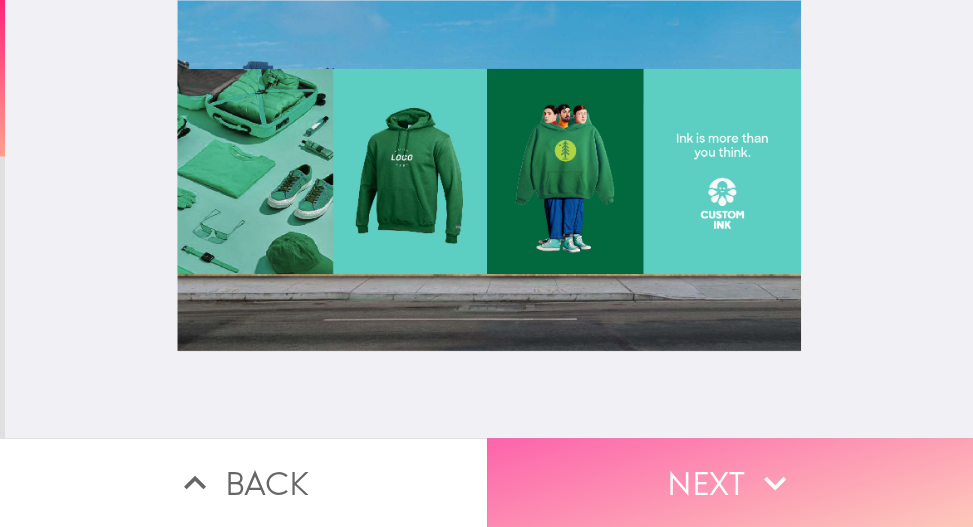 click on "Next" at bounding box center [730, 482] 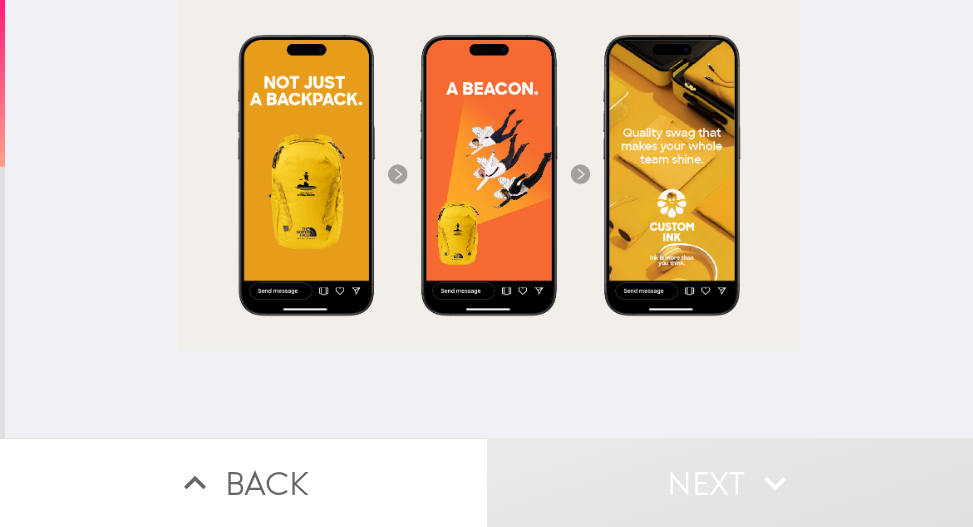 click at bounding box center (489, 219) 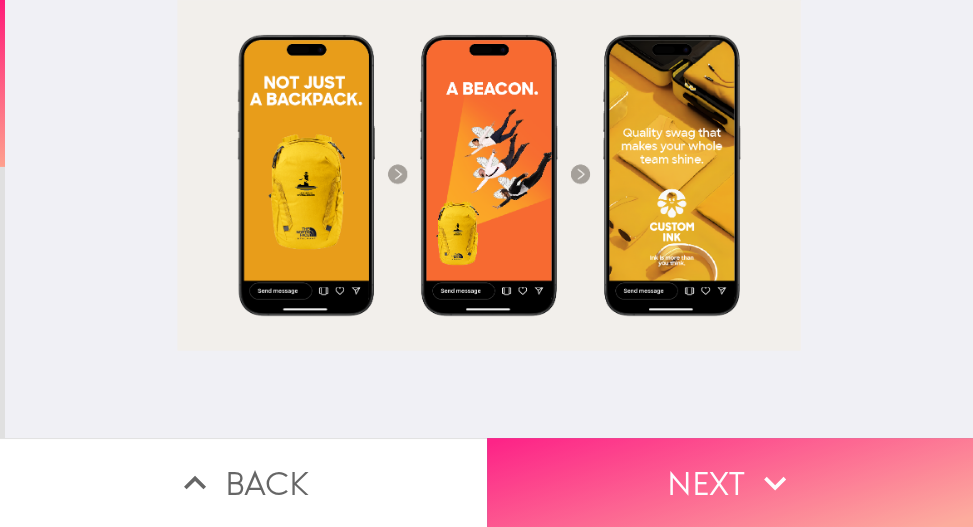 click on "Next" at bounding box center (730, 482) 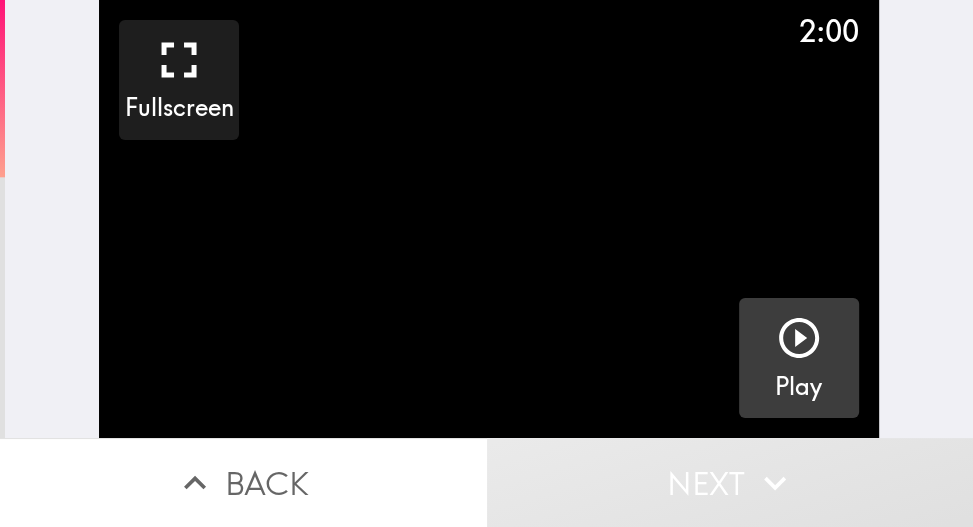 click 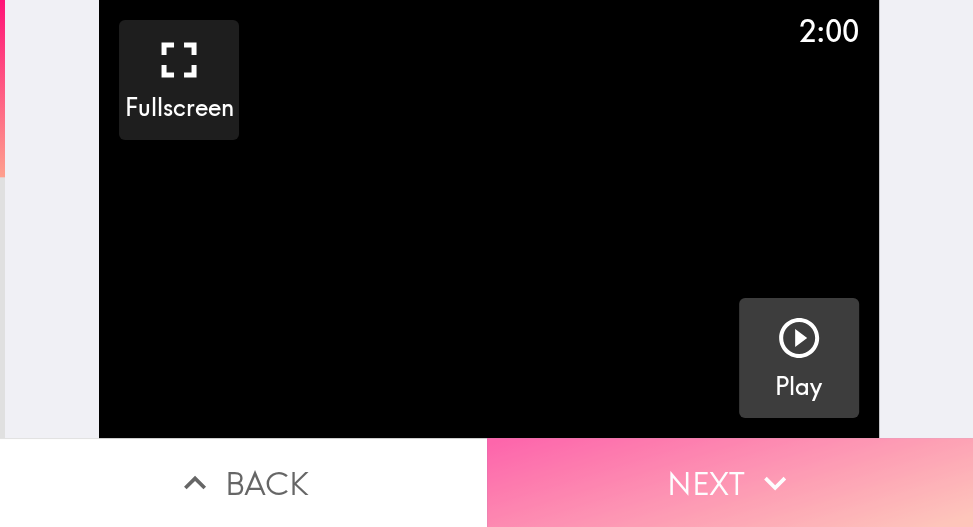 click on "Next" at bounding box center (730, 482) 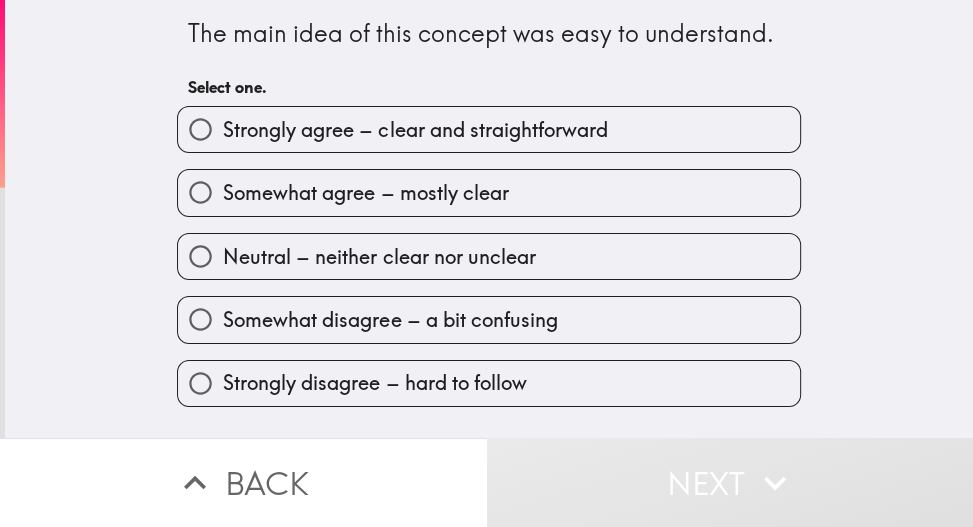 click on "Strongly agree – clear and straightforward" at bounding box center [481, 121] 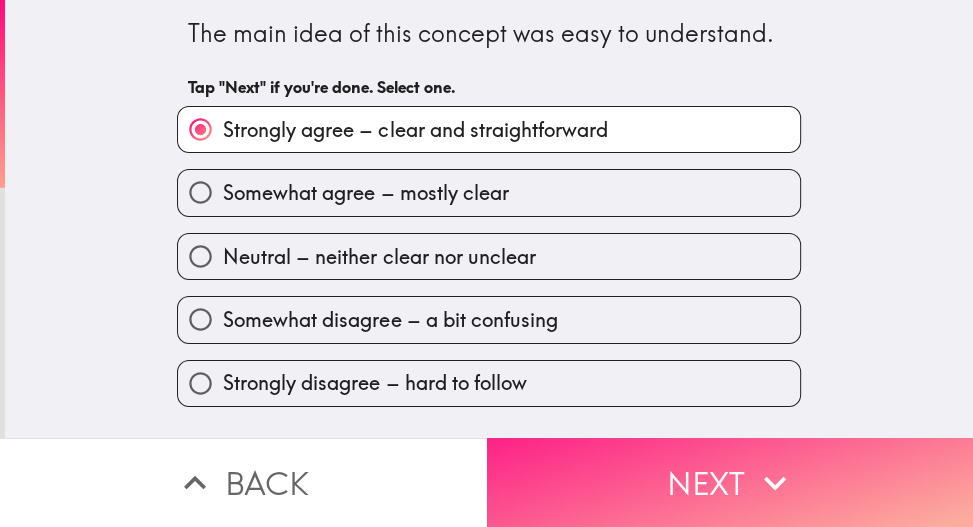 click on "Next" at bounding box center (730, 482) 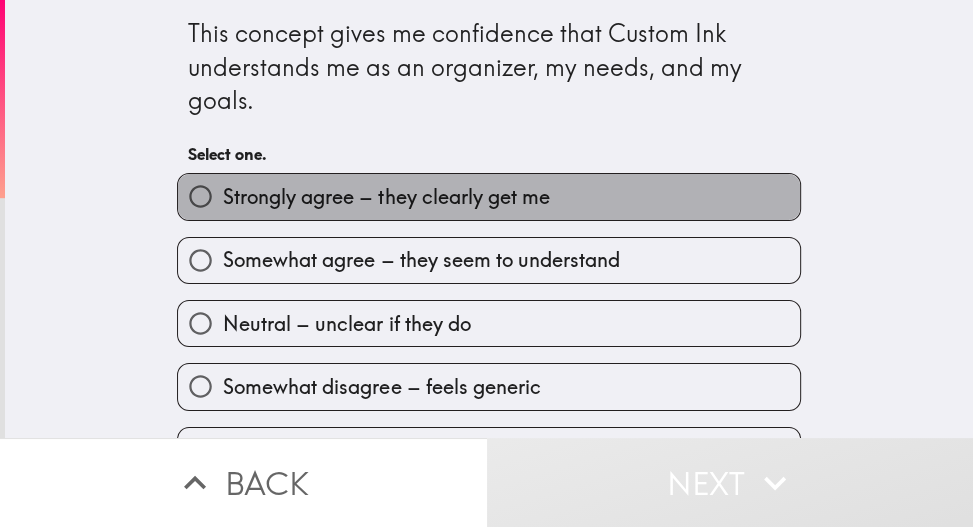 click on "Strongly agree – they clearly get me" at bounding box center (489, 196) 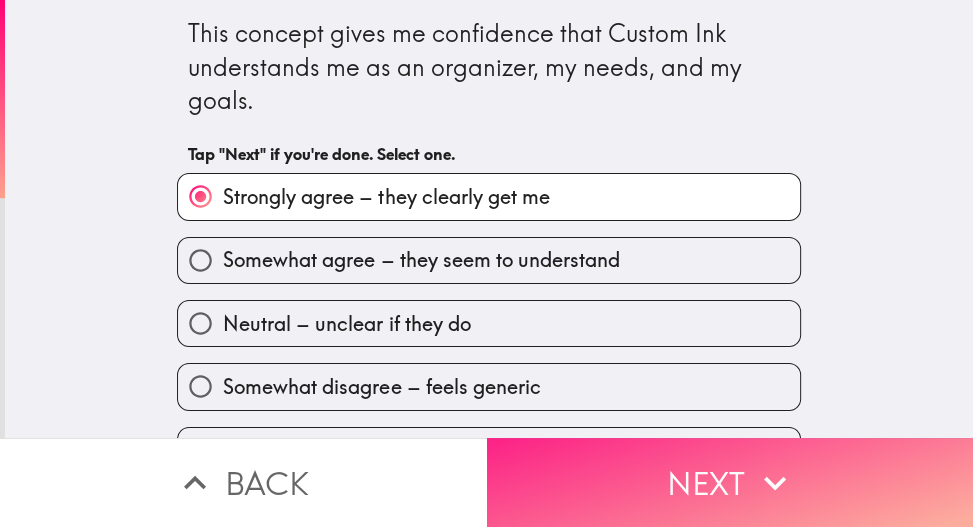 click on "Next" at bounding box center [730, 482] 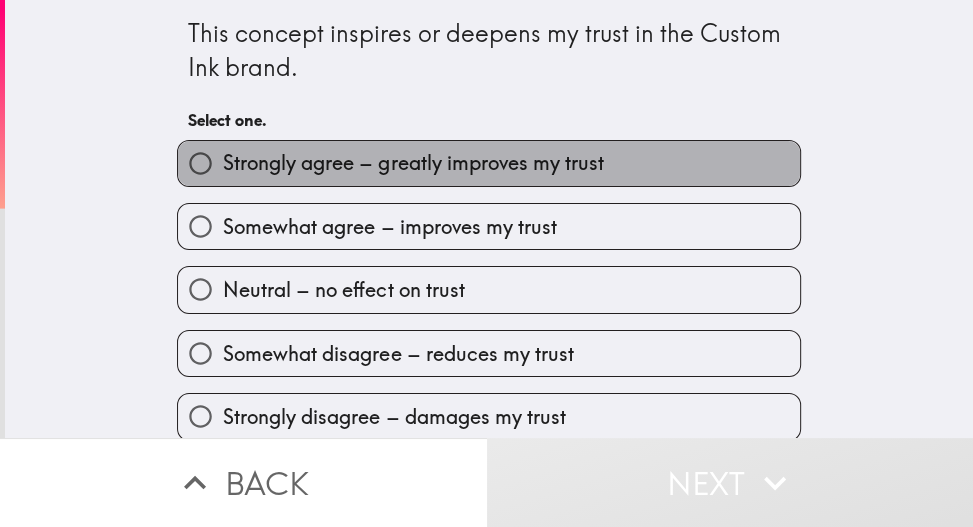 click on "Strongly agree – greatly improves my trust" at bounding box center (413, 163) 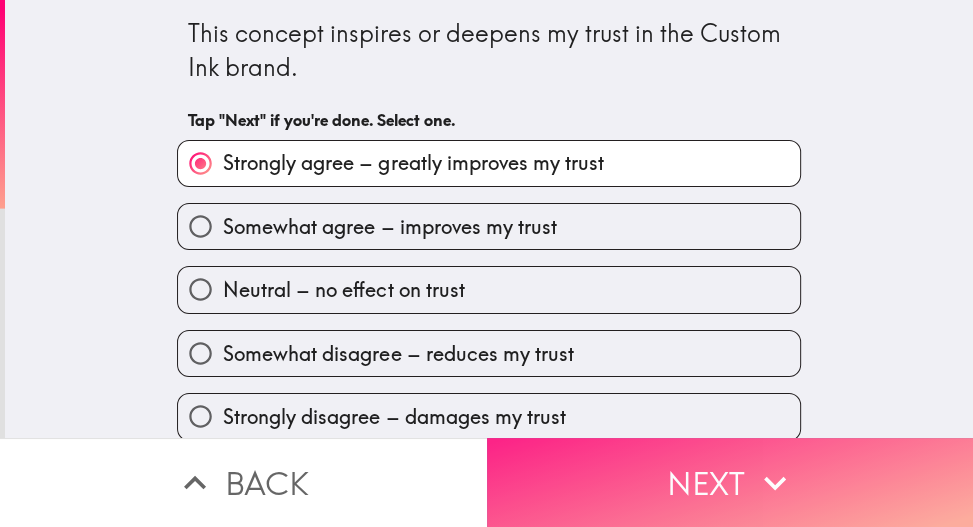 click on "Next" at bounding box center [730, 482] 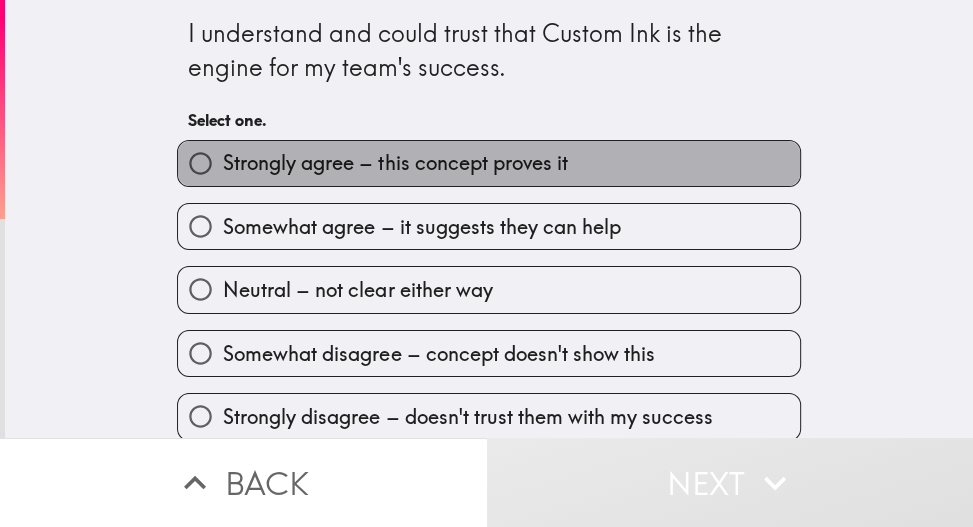 click on "Strongly agree – this concept proves it" at bounding box center [489, 163] 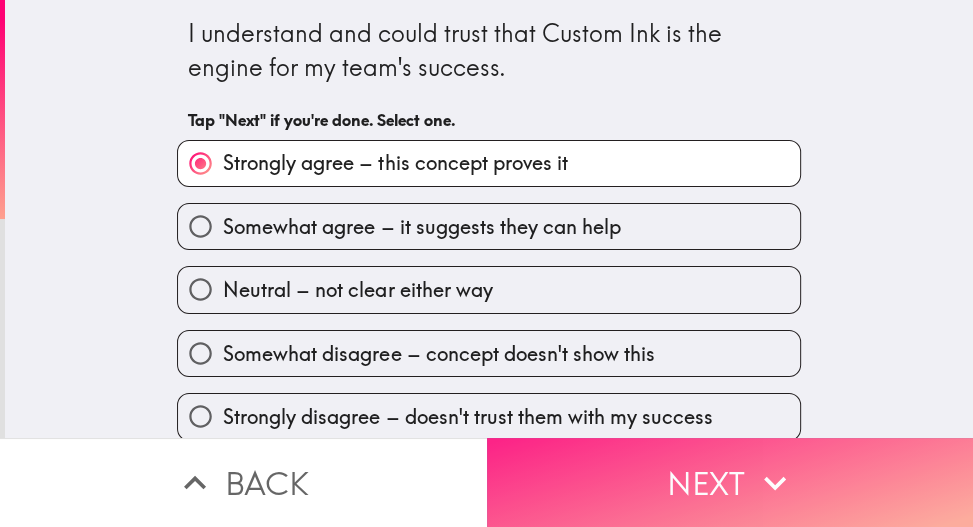 click on "Next" at bounding box center [730, 482] 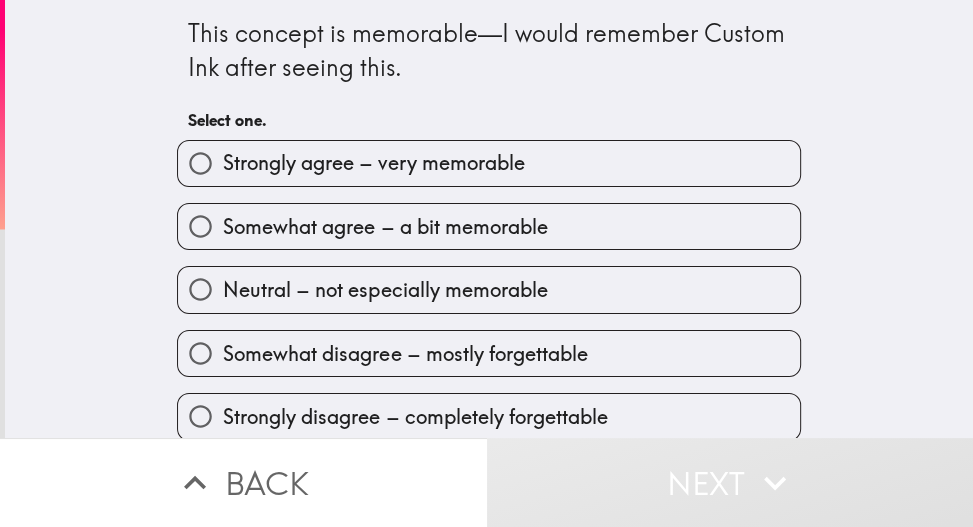 click on "Strongly agree – very memorable" at bounding box center (489, 163) 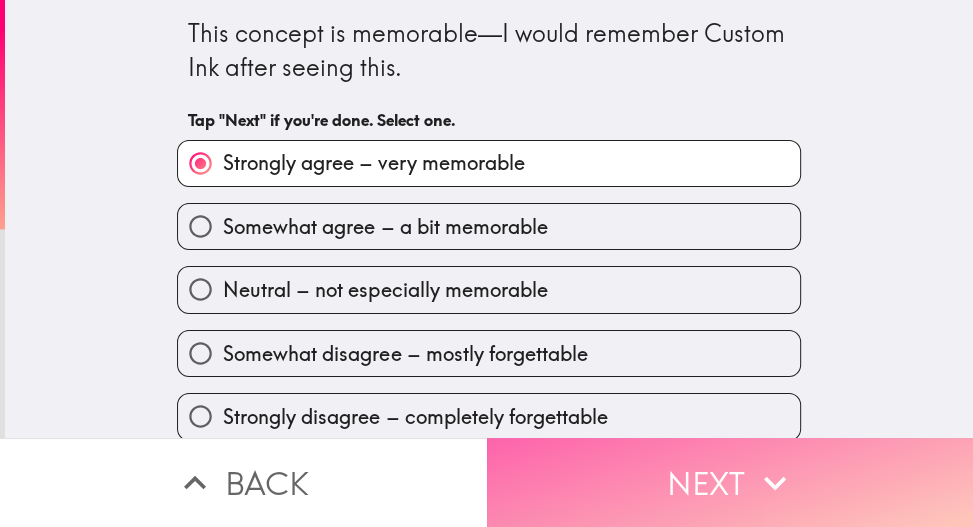 click on "Next" at bounding box center (730, 482) 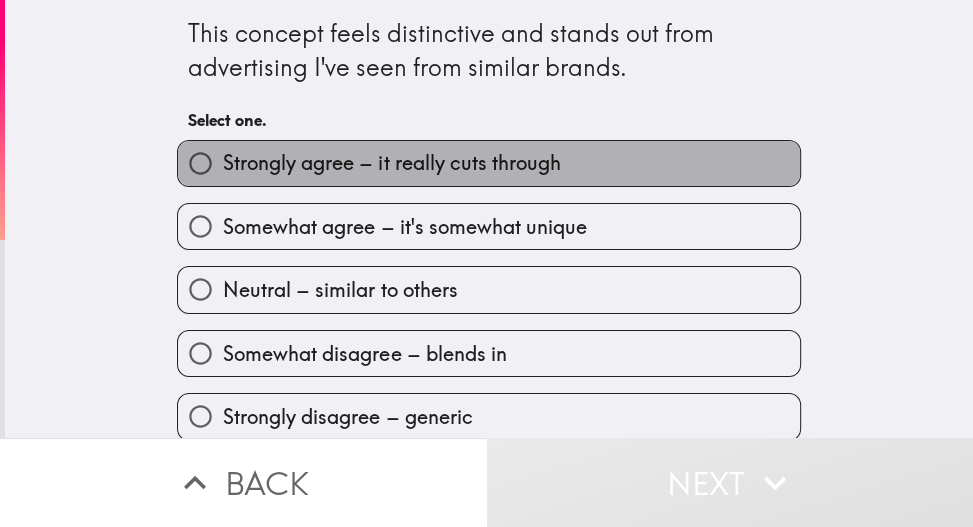click on "Strongly agree – it really cuts through" at bounding box center (489, 163) 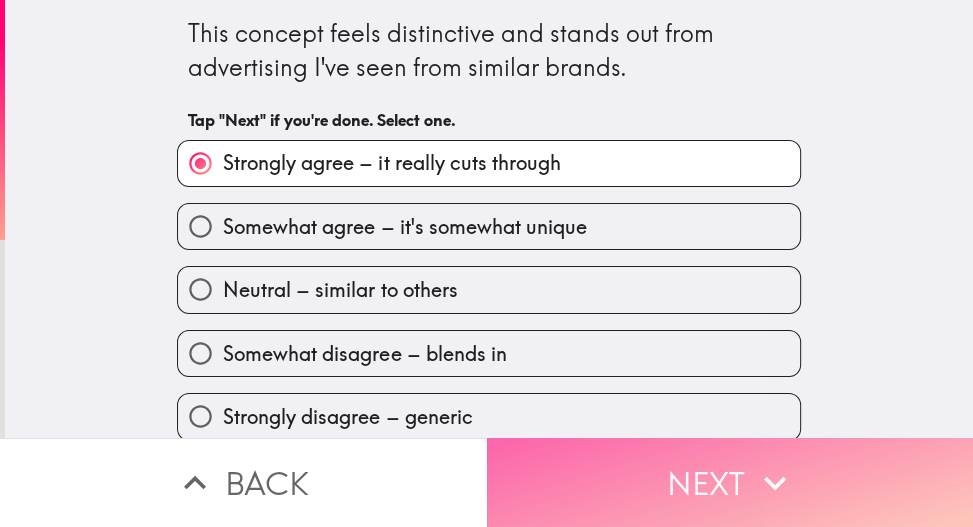 click on "Next" at bounding box center [730, 482] 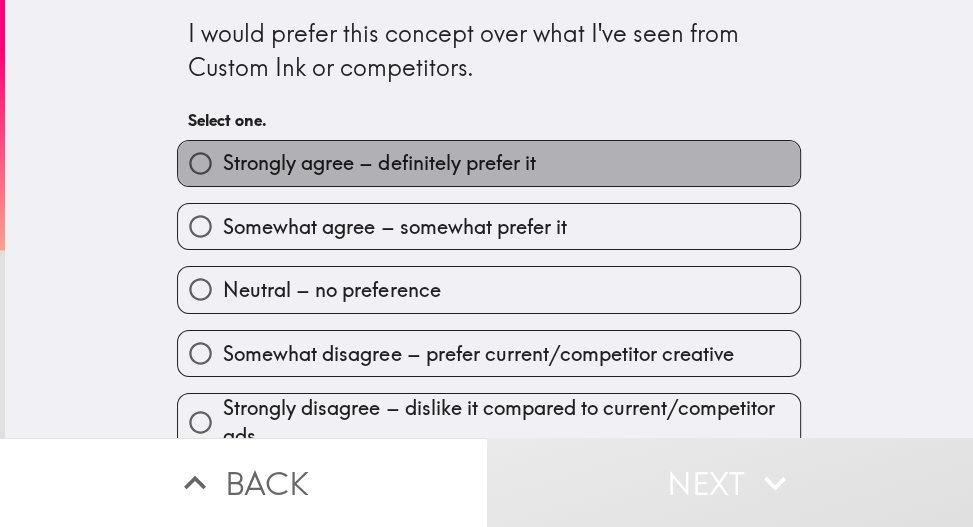 click on "Strongly agree – definitely prefer it" at bounding box center [489, 163] 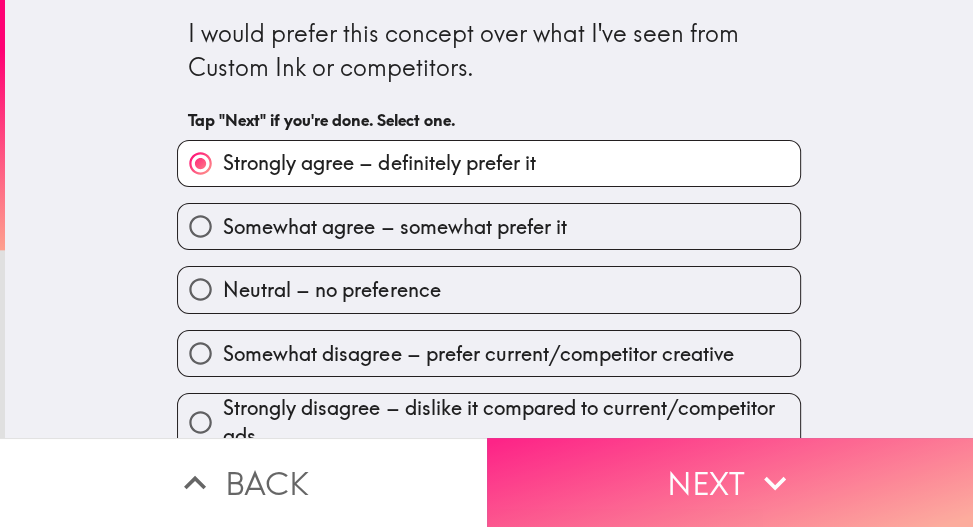 click on "Next" at bounding box center [730, 482] 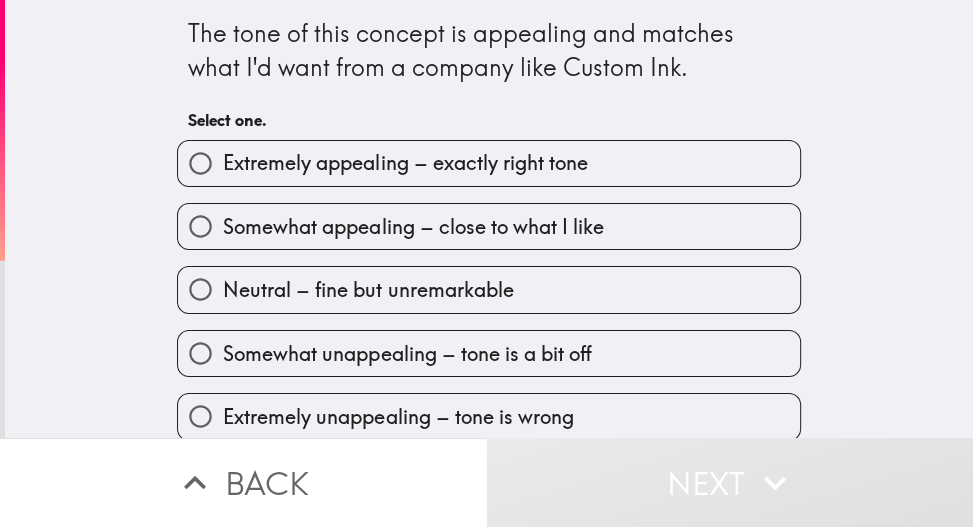 click on "Extremely appealing – exactly right tone" at bounding box center [489, 163] 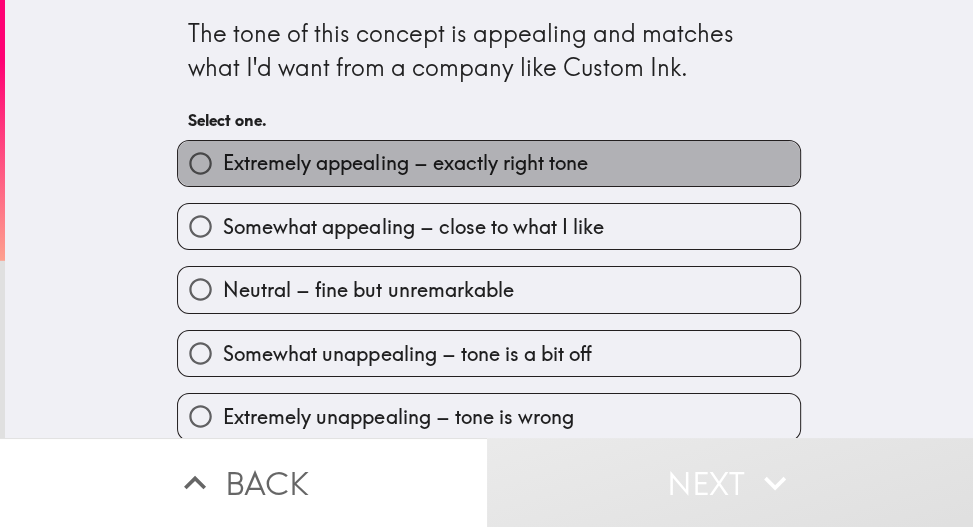 click on "Extremely appealing – exactly right tone" at bounding box center (489, 163) 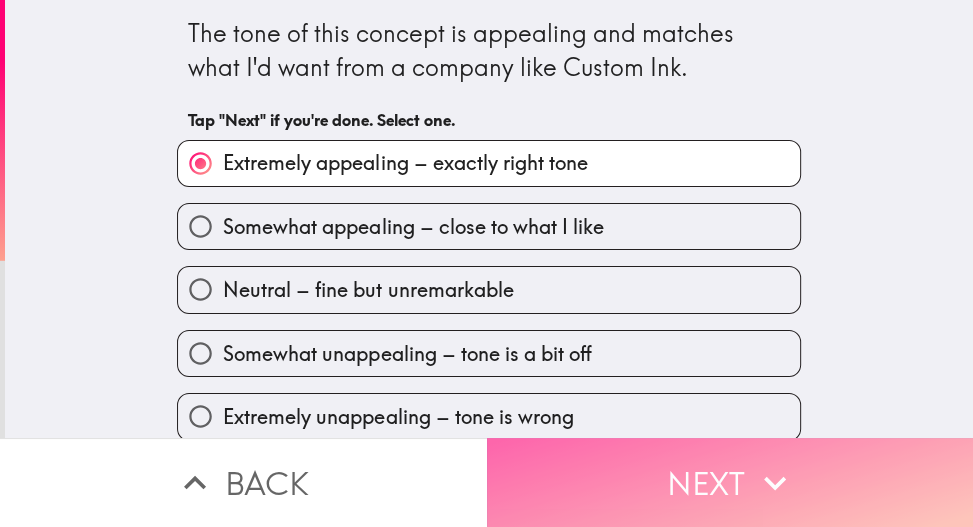 click on "Next" at bounding box center (730, 482) 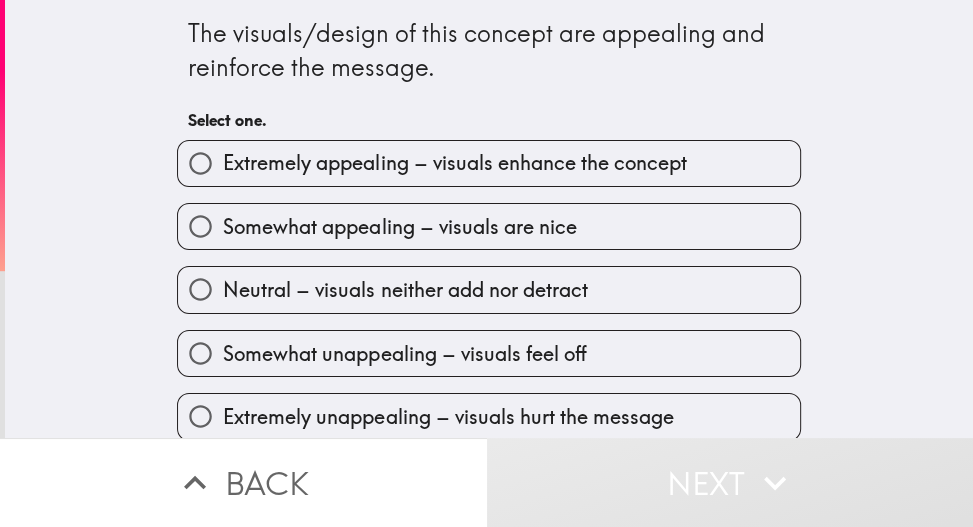 click on "Extremely appealing – visuals enhance the concept" at bounding box center (454, 163) 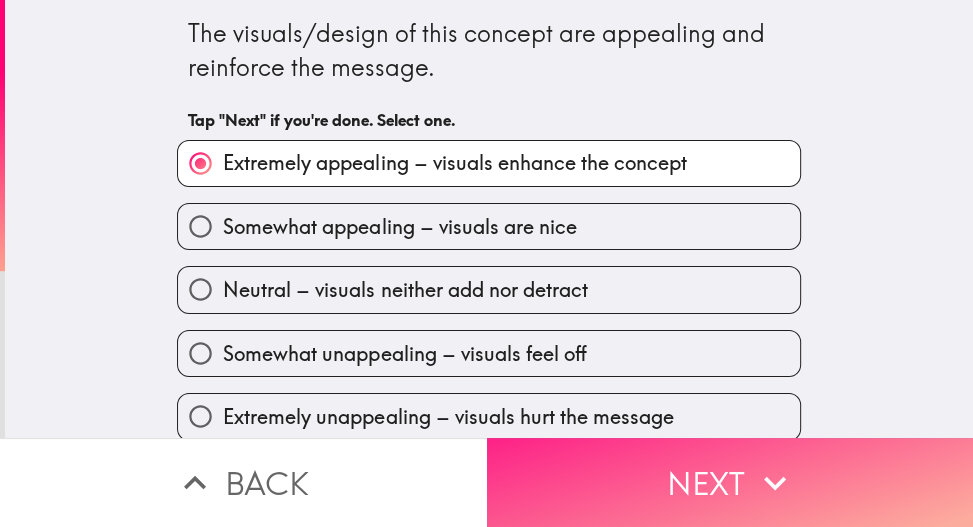 click on "Next" at bounding box center (730, 482) 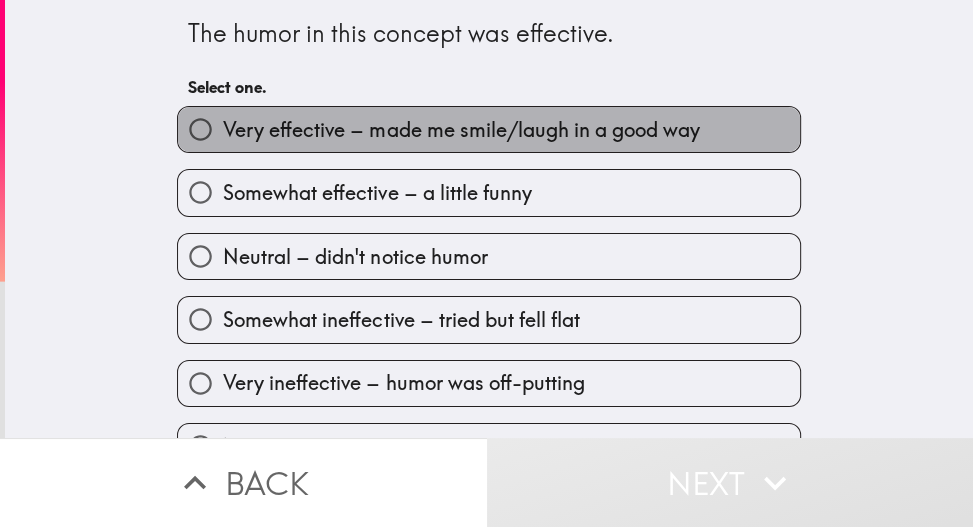 click on "Very effective – made me smile/laugh in a good way" at bounding box center [461, 130] 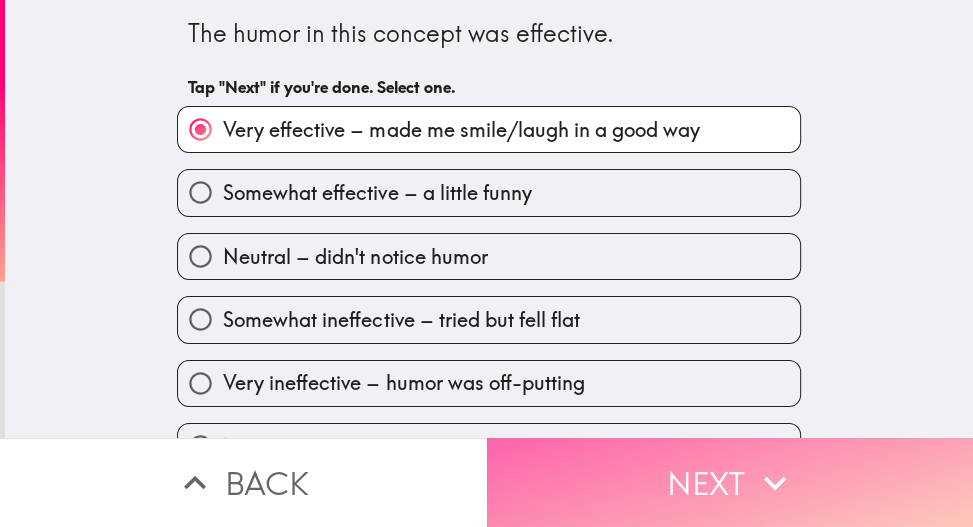 click on "Next" at bounding box center [730, 482] 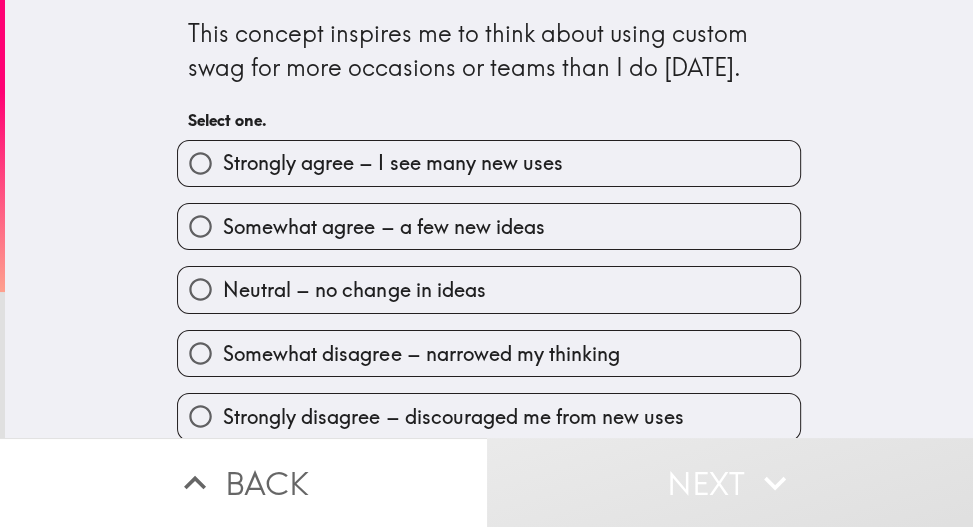 click on "Strongly agree – I see many new uses" at bounding box center (489, 163) 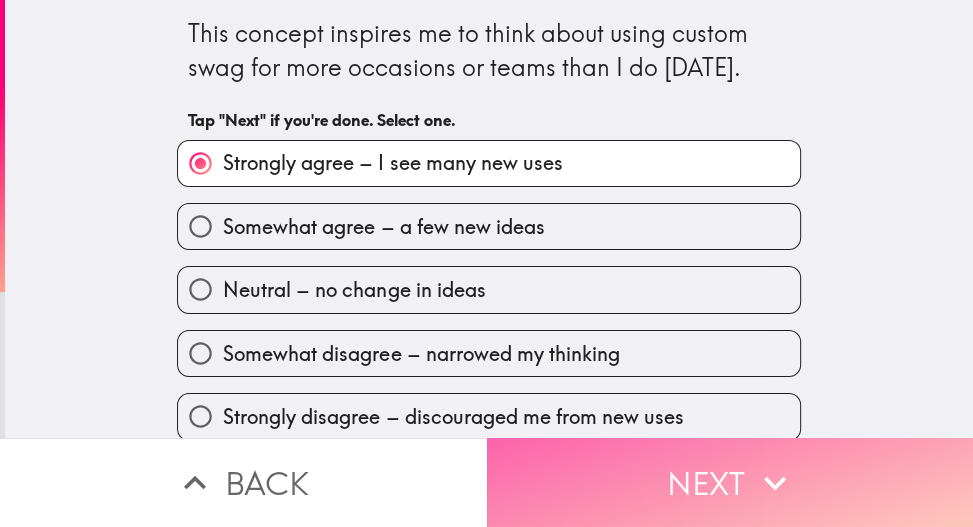 click on "Next" at bounding box center (730, 482) 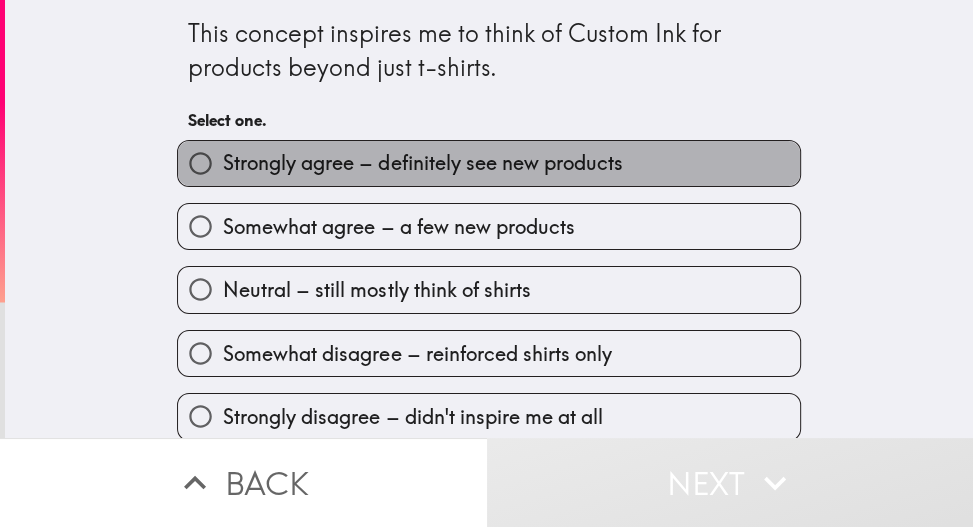 click on "Strongly agree – definitely see new products" at bounding box center (489, 163) 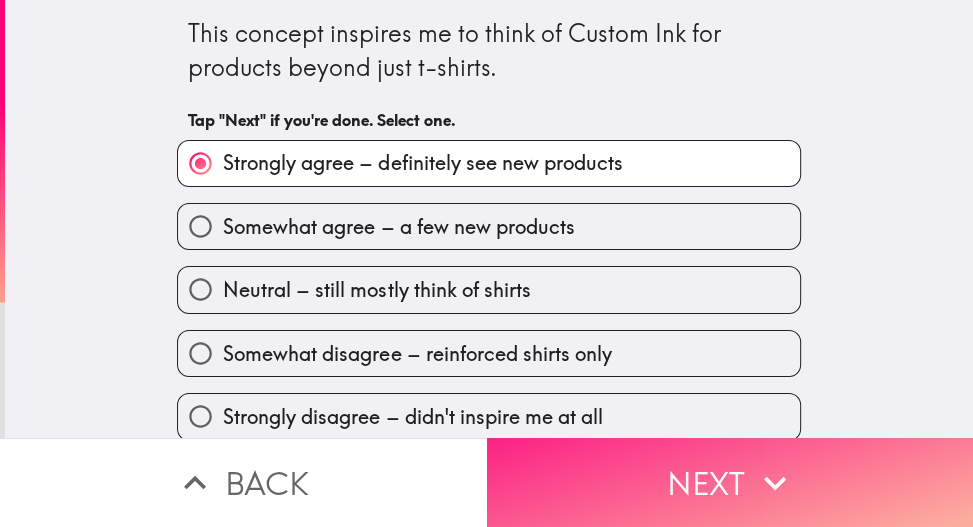 click on "Next" at bounding box center [730, 482] 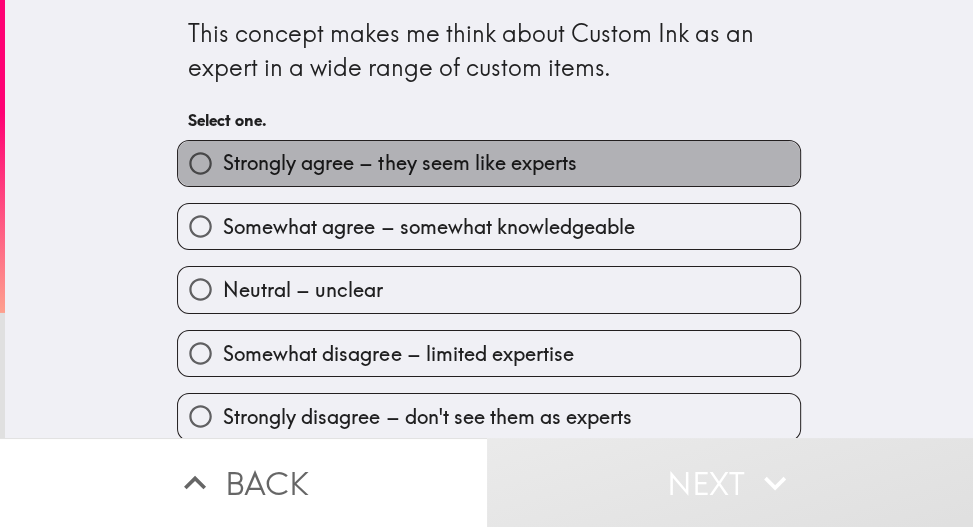click on "Strongly agree – they seem like experts" at bounding box center (489, 163) 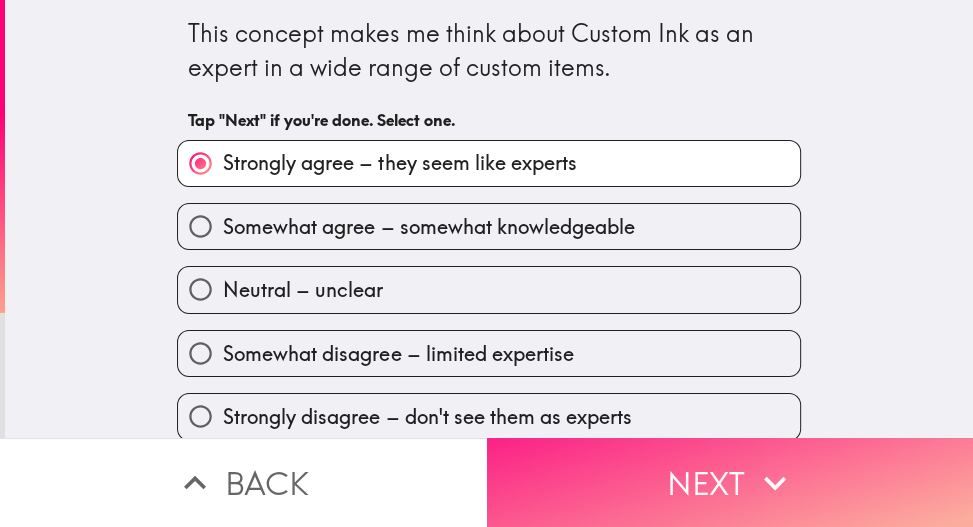 click on "Next" at bounding box center [730, 482] 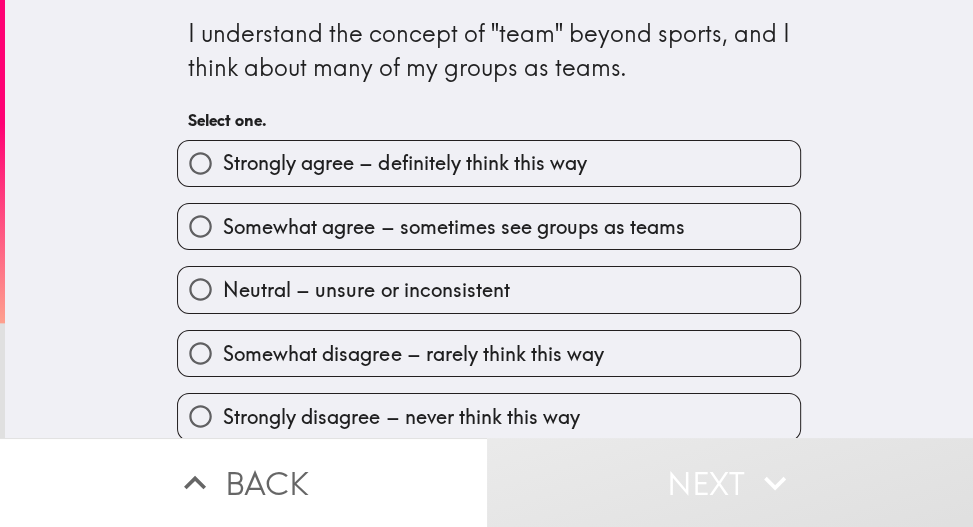 click on "Strongly agree – definitely think this way" at bounding box center [489, 163] 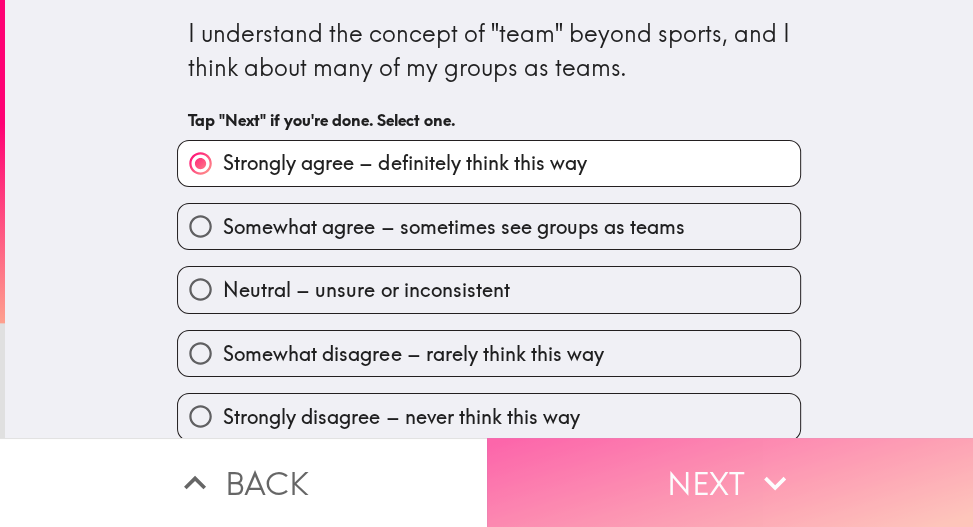 click on "Next" at bounding box center (730, 482) 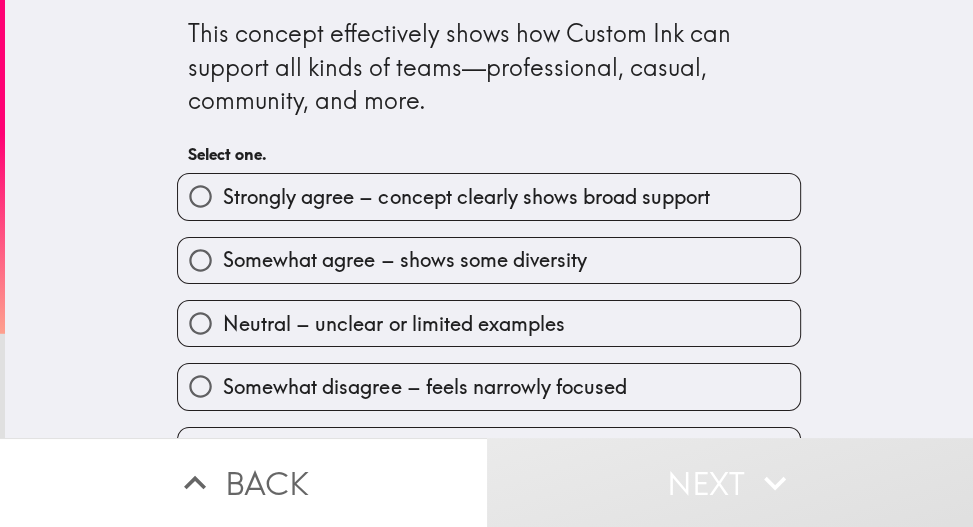 click on "Strongly agree – concept clearly shows broad support" at bounding box center [466, 197] 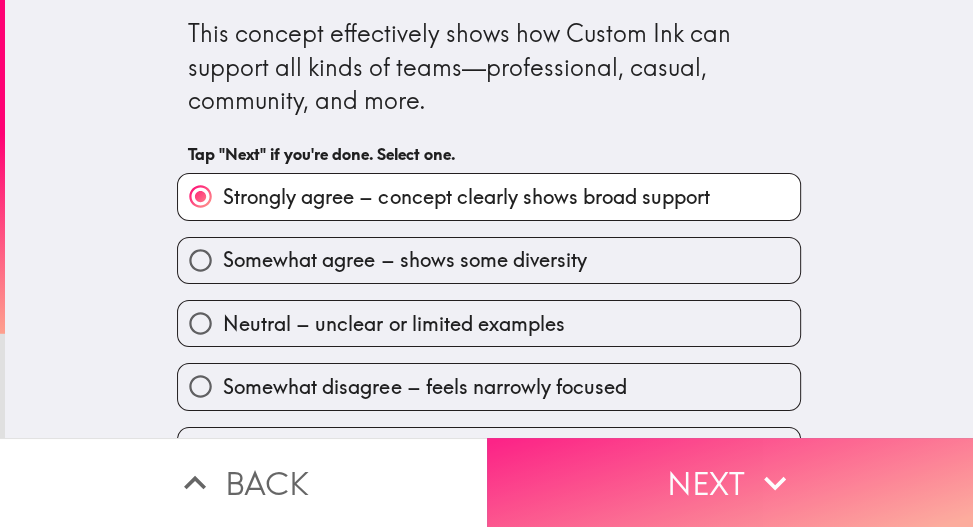 click on "Next" at bounding box center [730, 482] 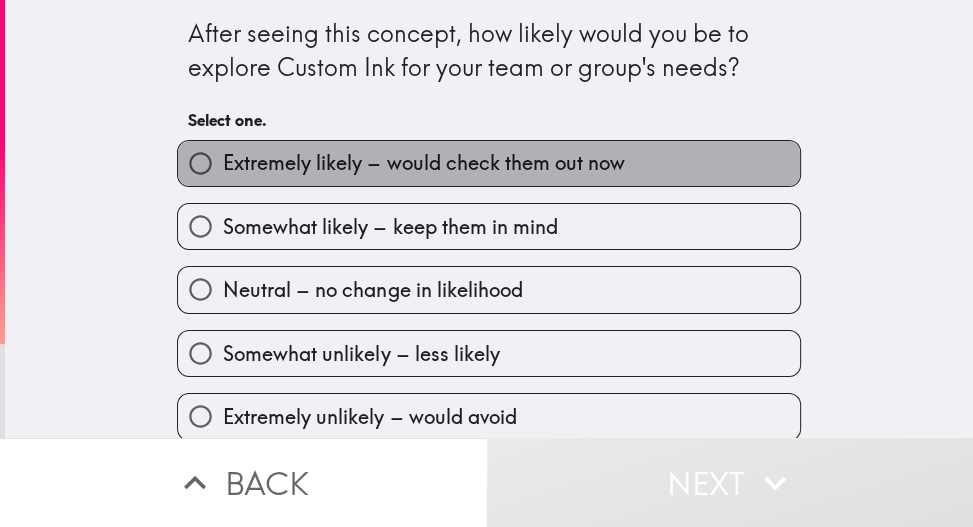 click on "Extremely likely – would check them out now" at bounding box center (423, 163) 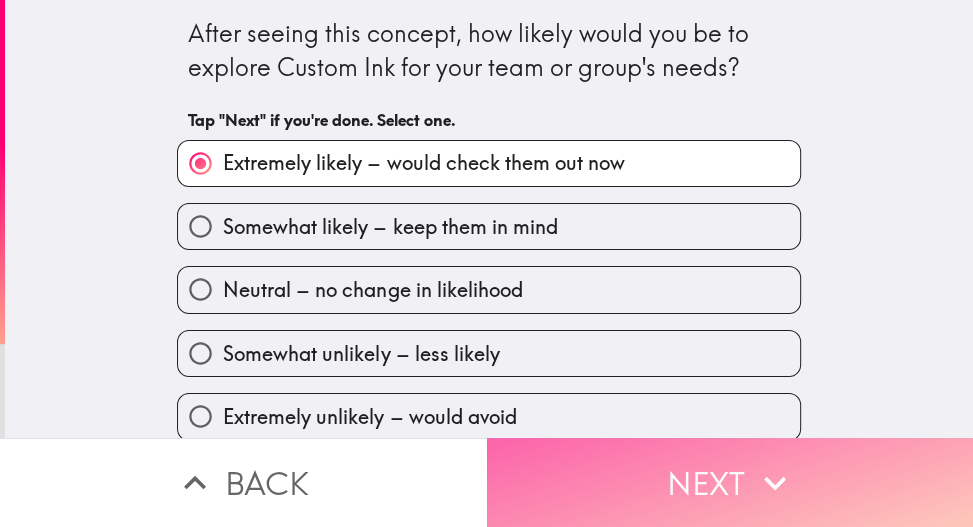 click on "Next" at bounding box center (730, 482) 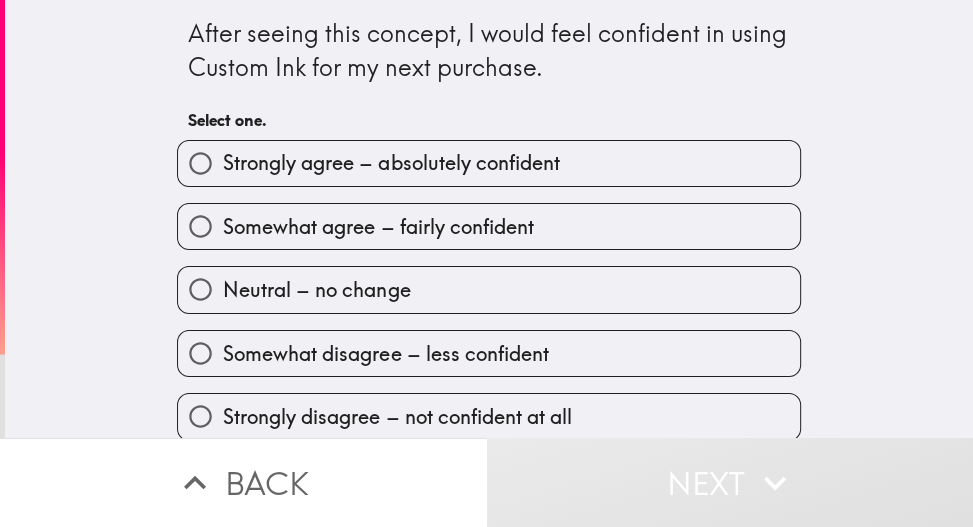 click on "Strongly agree – absolutely confident" at bounding box center (489, 163) 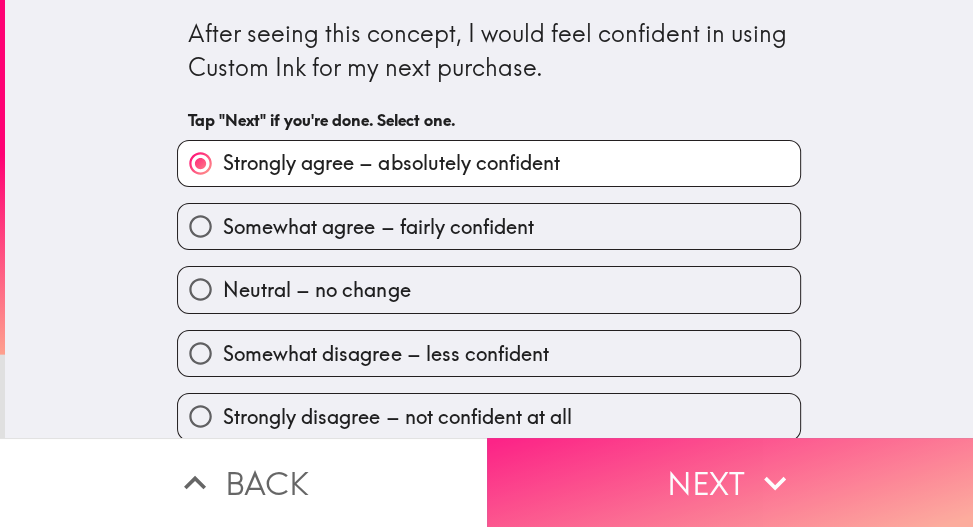 click on "Next" at bounding box center (730, 482) 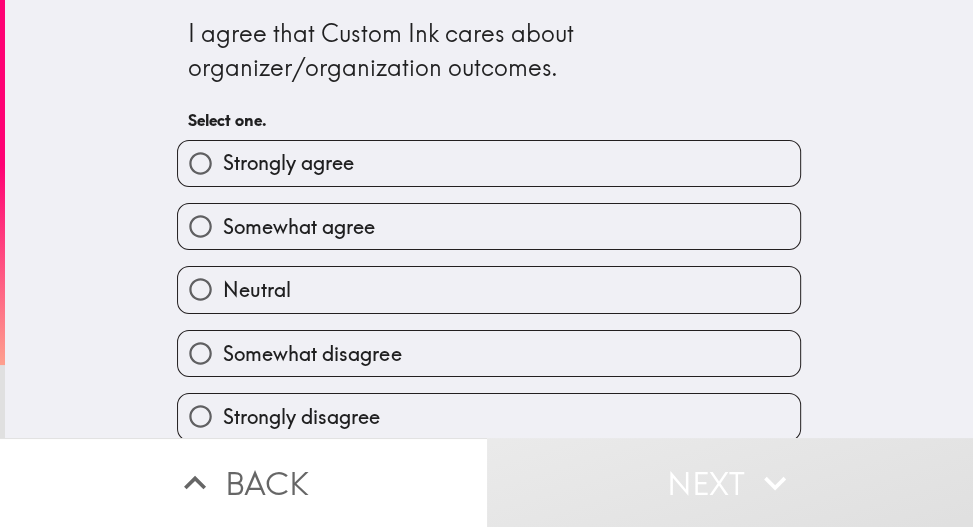 click on "Strongly agree" at bounding box center (489, 163) 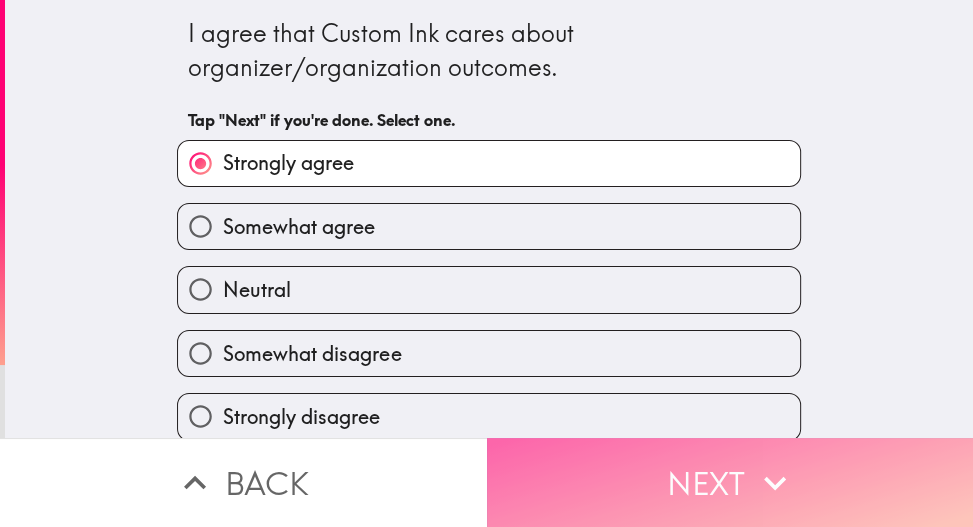click on "Next" at bounding box center [730, 482] 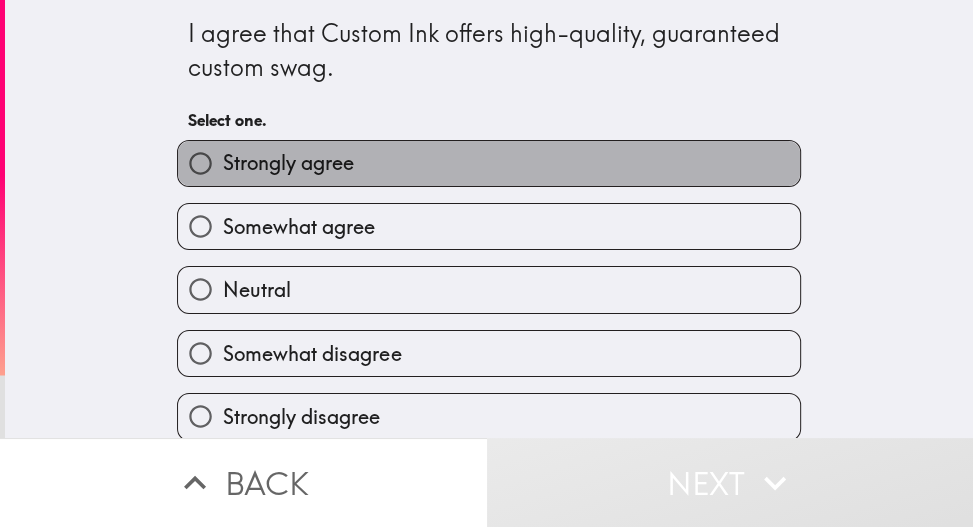 click on "Strongly agree" at bounding box center [489, 163] 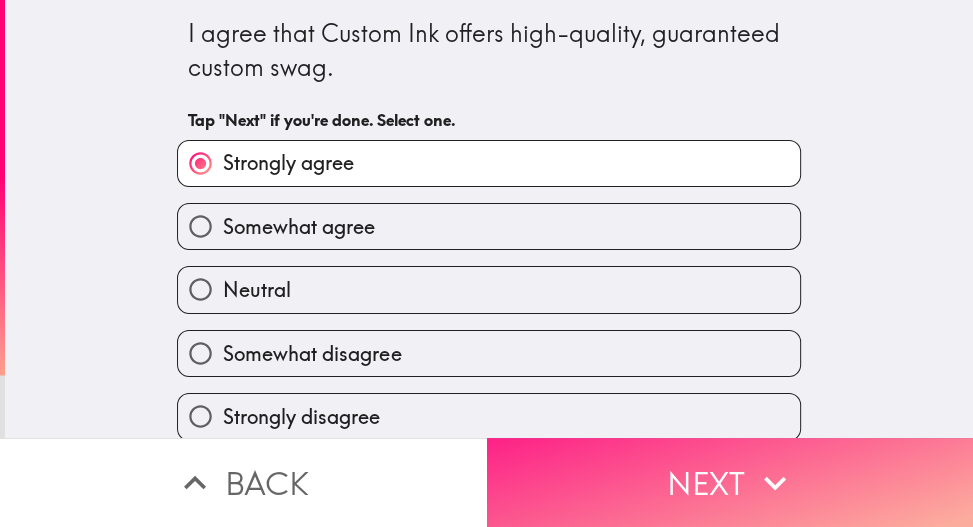 click on "Next" at bounding box center (730, 482) 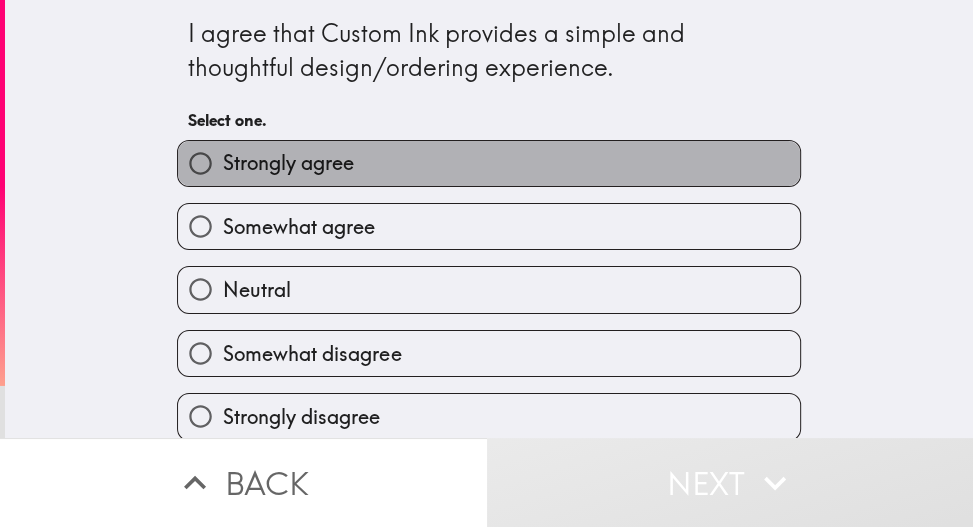 click on "Strongly agree" at bounding box center (489, 163) 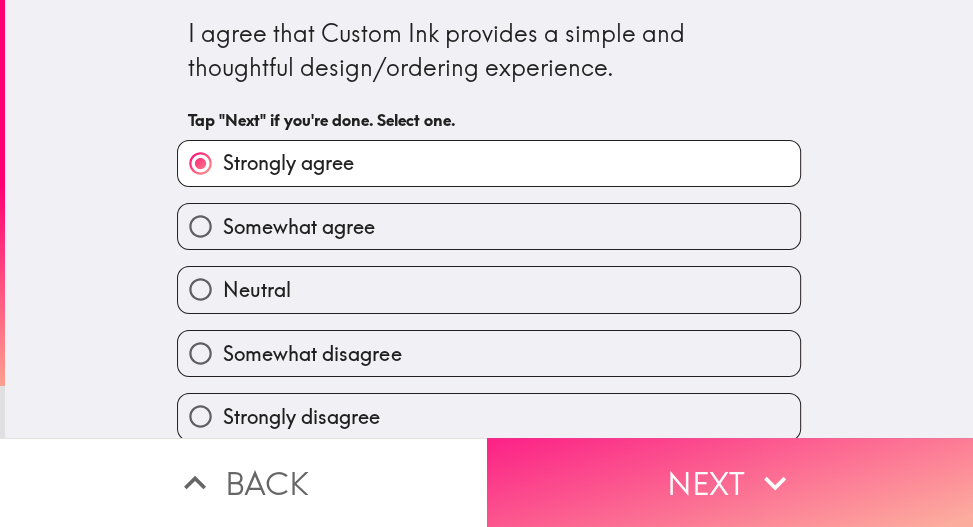 click on "Next" at bounding box center (730, 482) 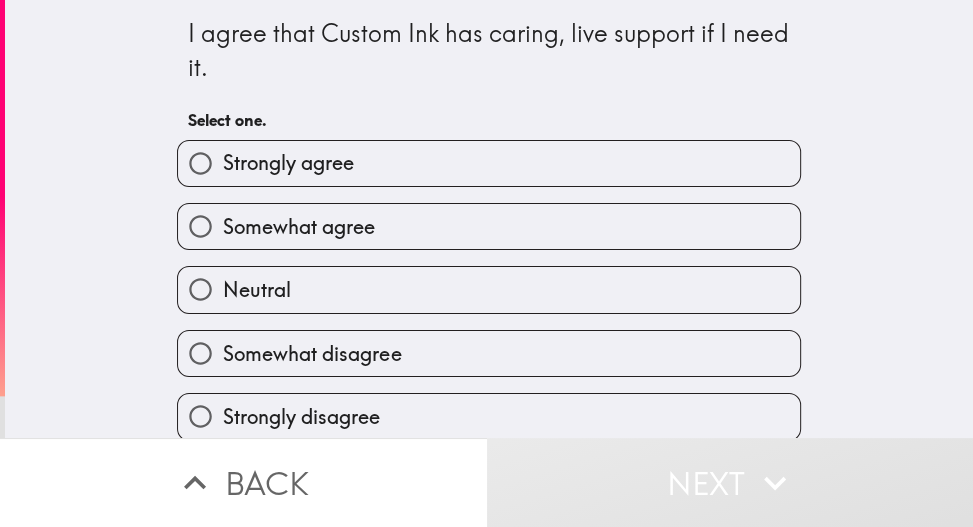 click on "Strongly agree" at bounding box center (489, 163) 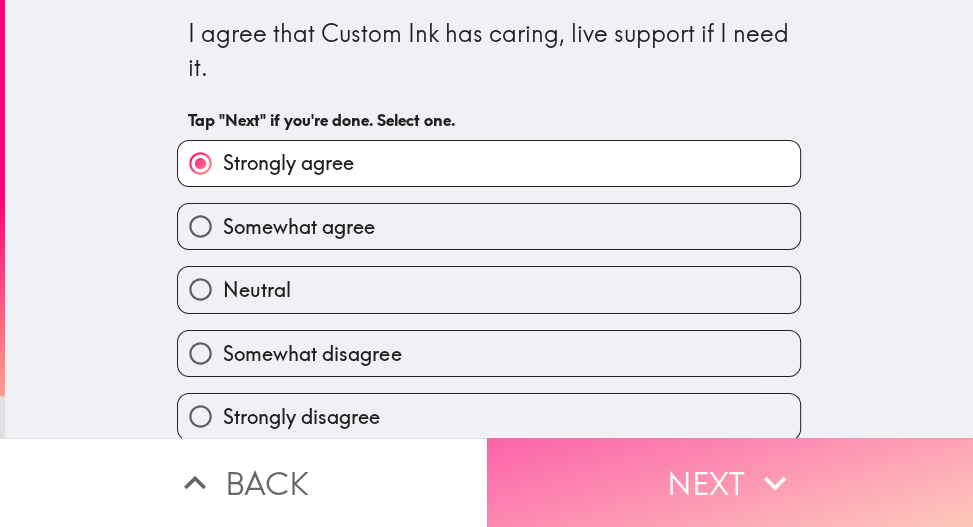 click on "Next" at bounding box center [730, 482] 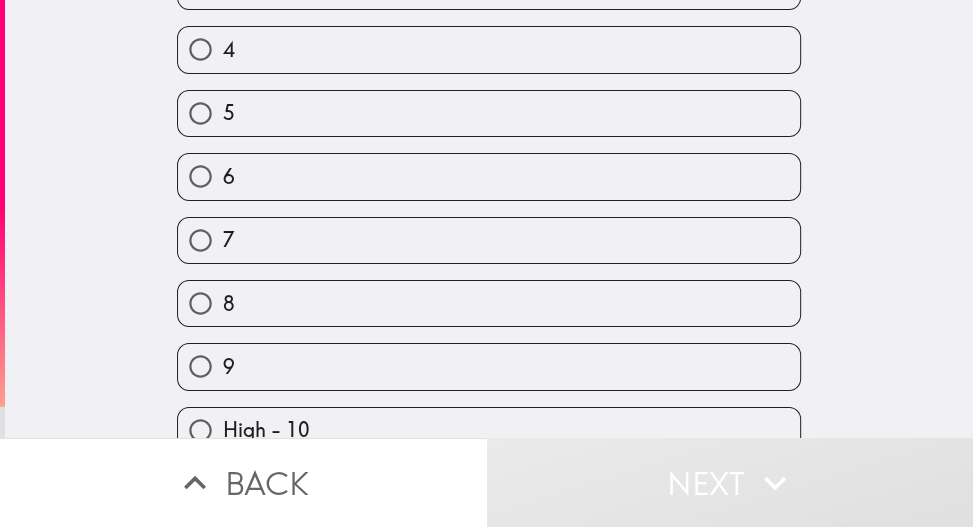 scroll, scrollTop: 282, scrollLeft: 0, axis: vertical 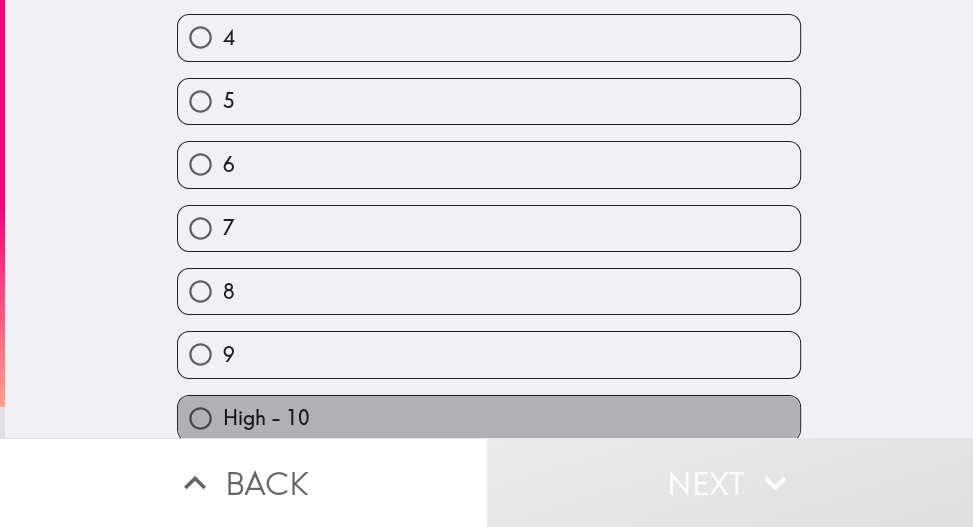 click on "High - 10" at bounding box center [489, 418] 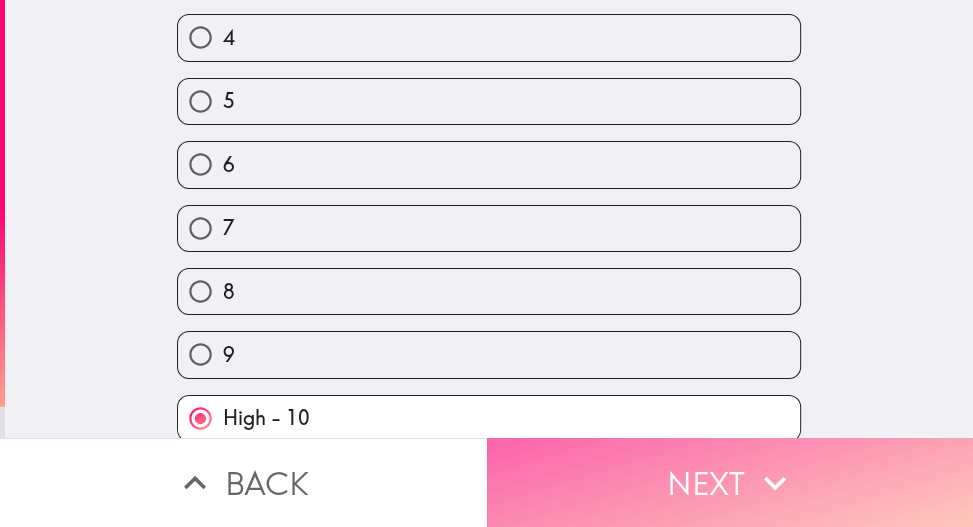 click on "Next" at bounding box center (730, 482) 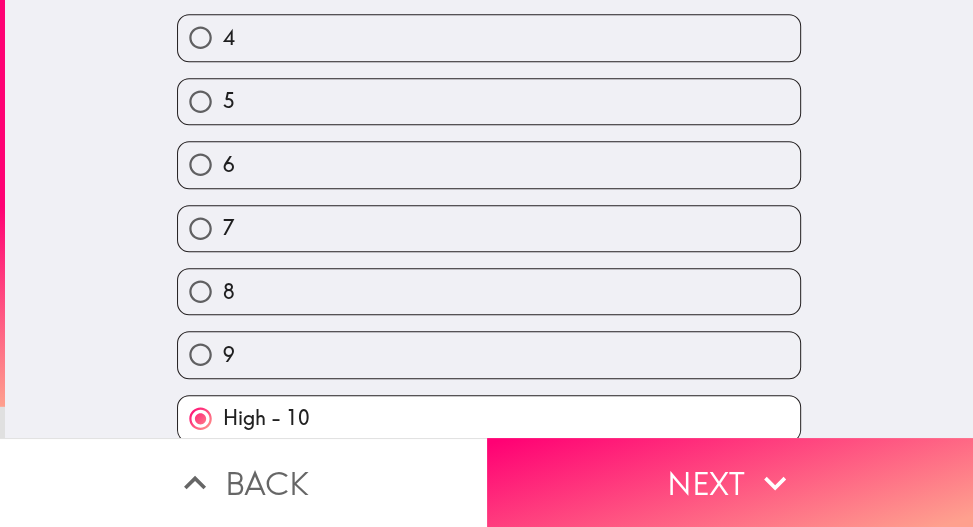scroll, scrollTop: 0, scrollLeft: 0, axis: both 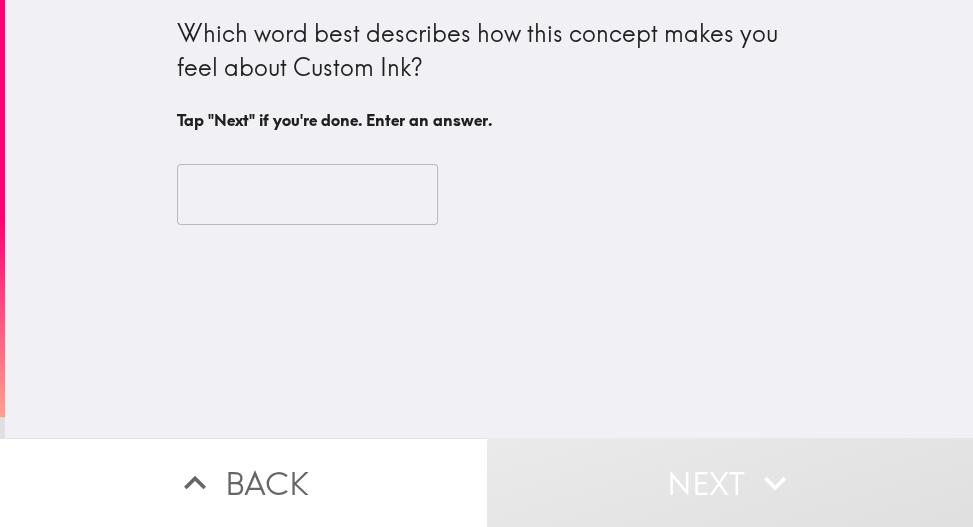 click at bounding box center (307, 195) 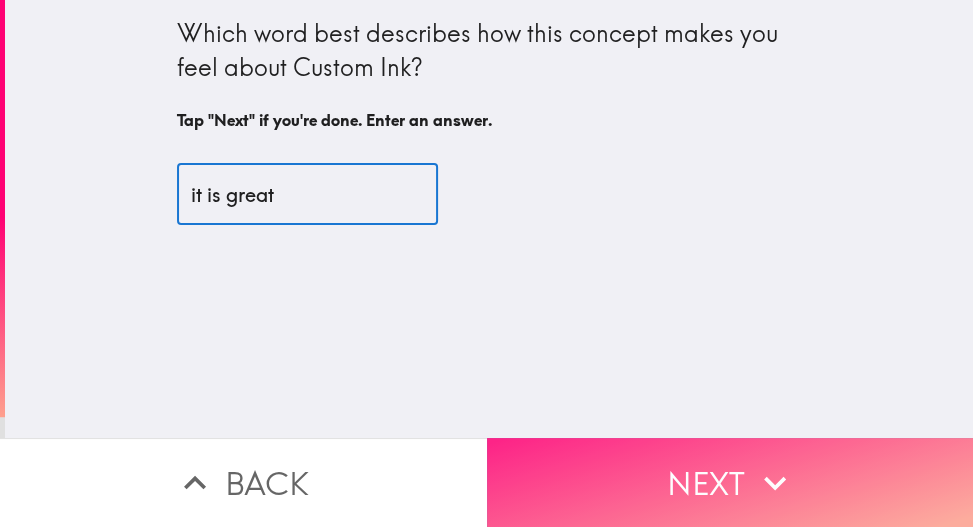 type on "it is great" 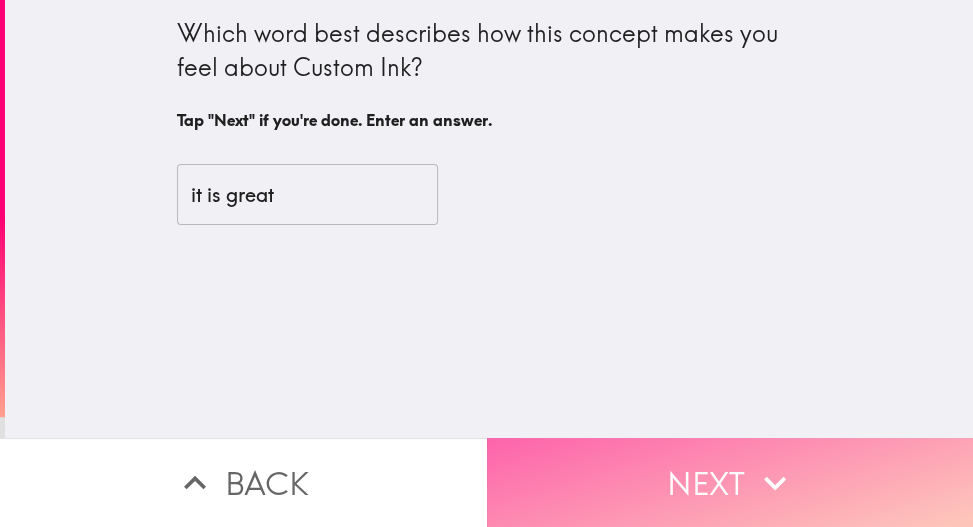 click on "Next" at bounding box center (730, 482) 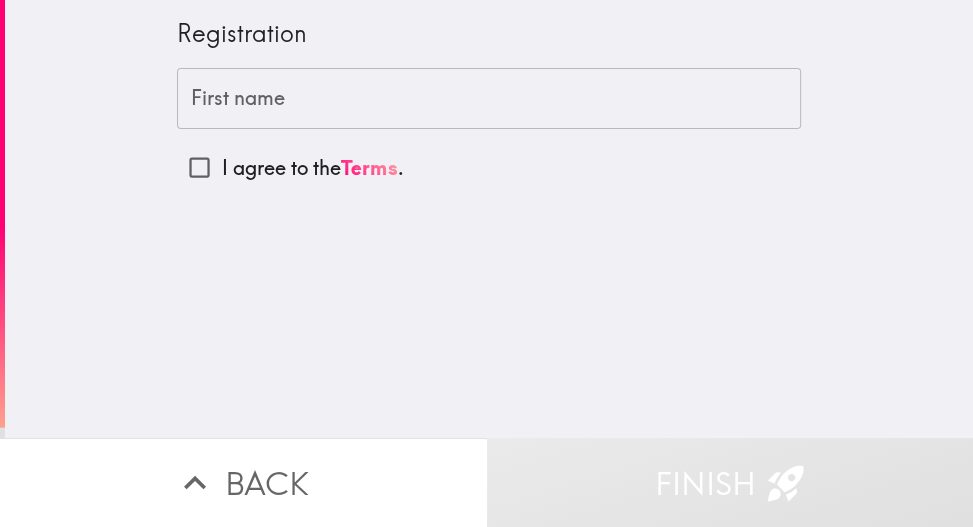 click on "First name" at bounding box center [489, 99] 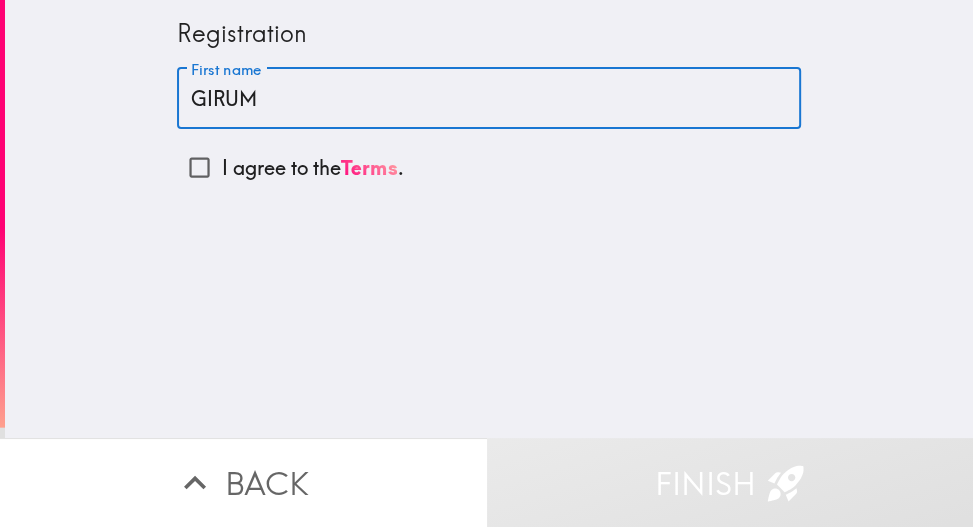 type on "GIRUM" 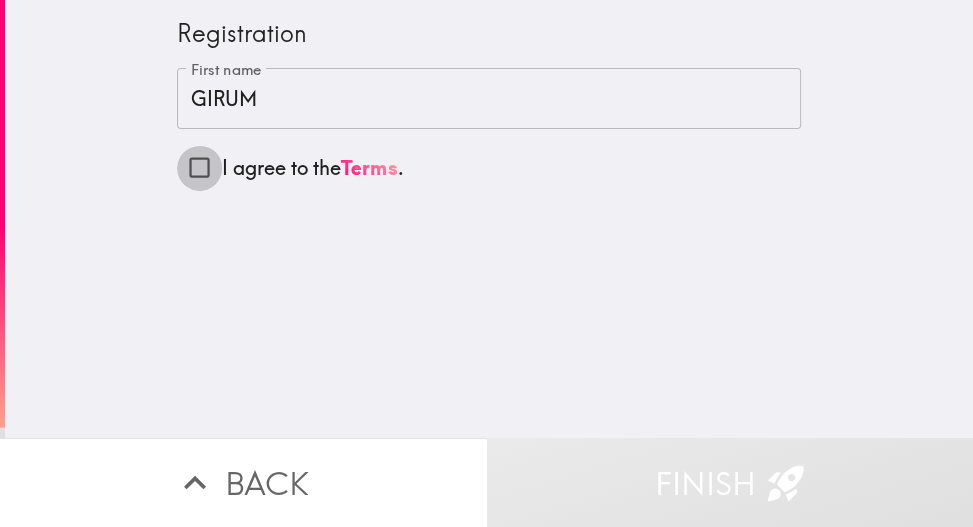 click on "I agree to the  Terms ." at bounding box center (199, 167) 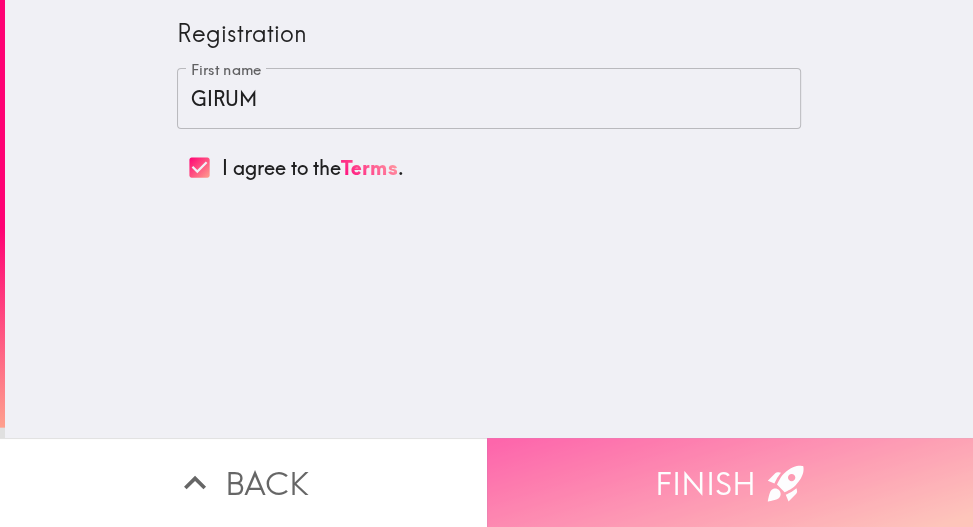 click on "Finish" at bounding box center (730, 482) 